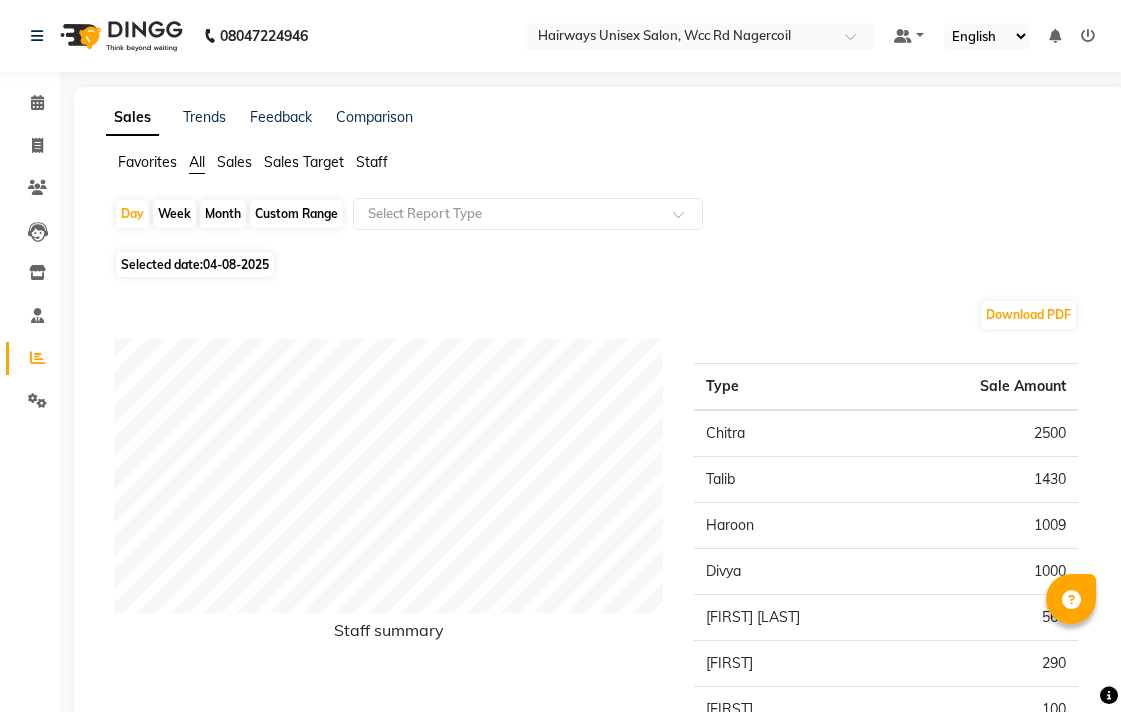 scroll, scrollTop: 0, scrollLeft: 0, axis: both 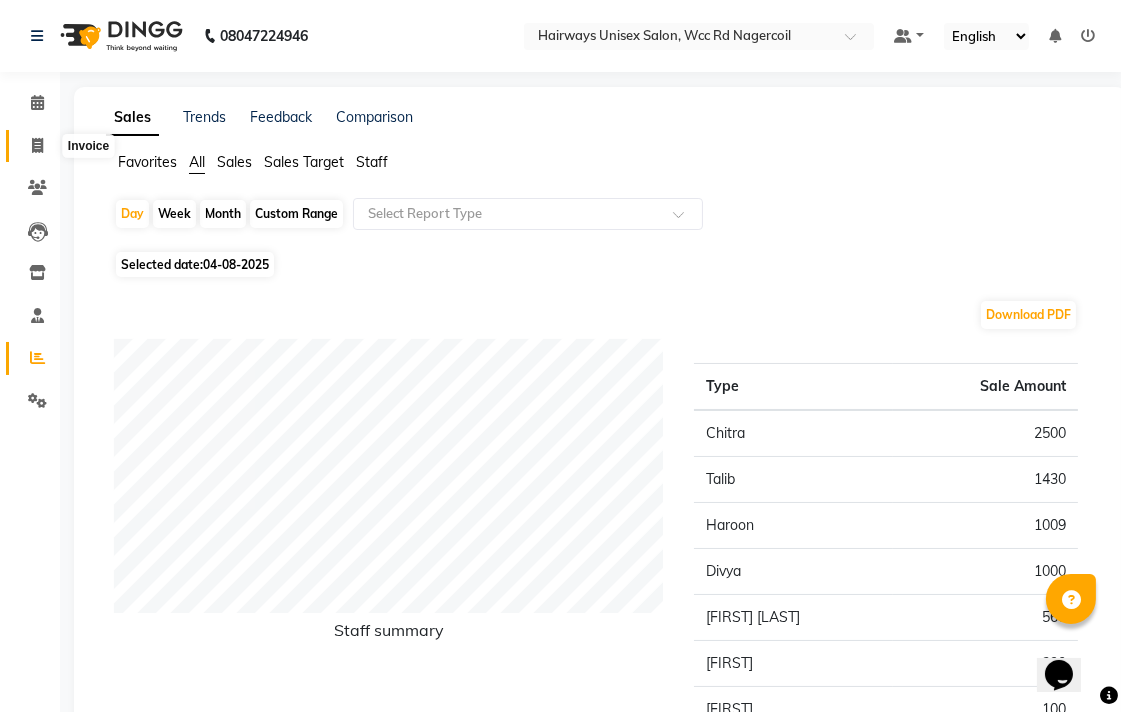 click 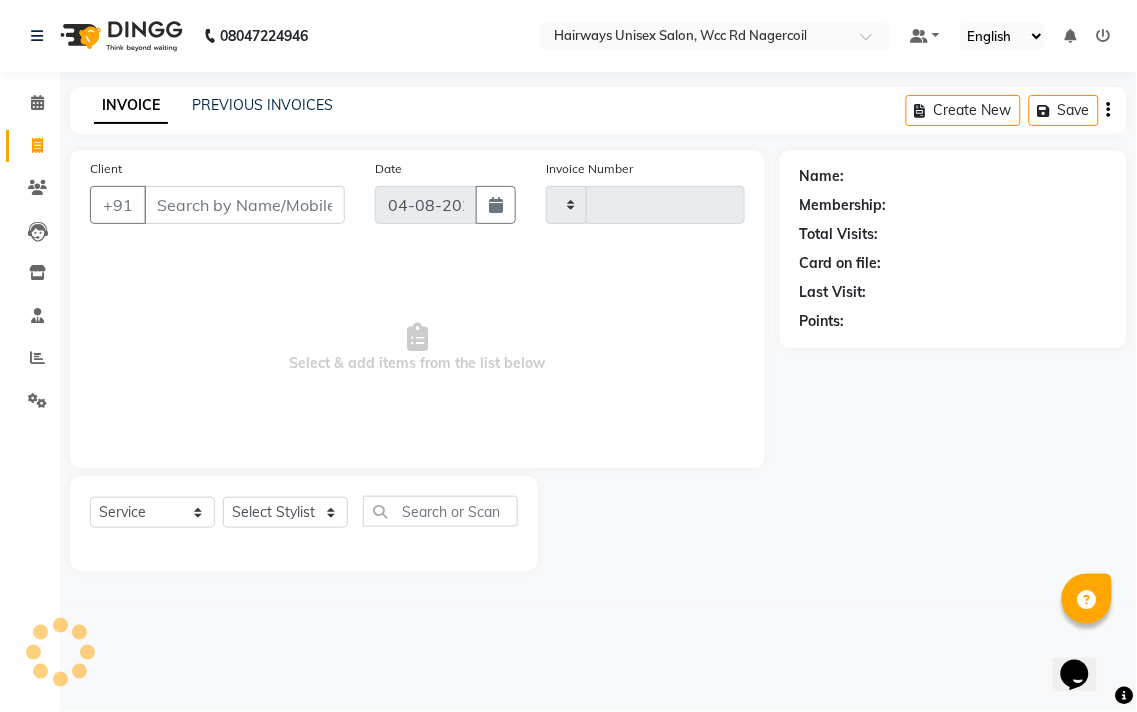 type on "5314" 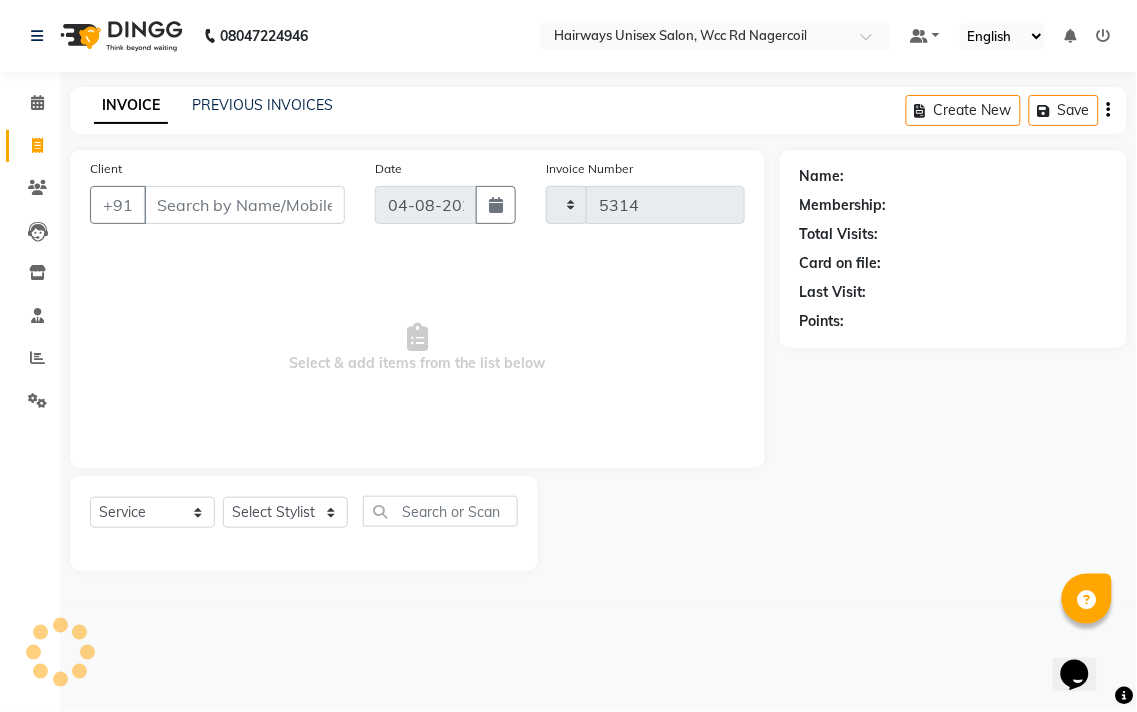 select on "6523" 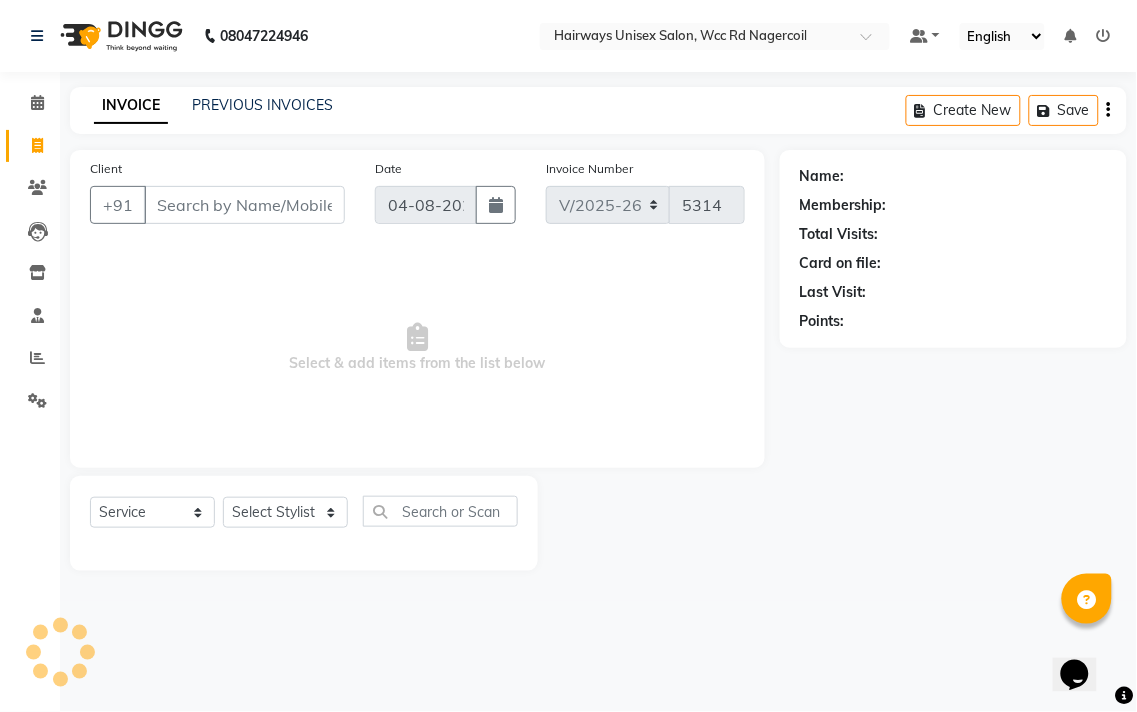 click on "Client" at bounding box center [244, 205] 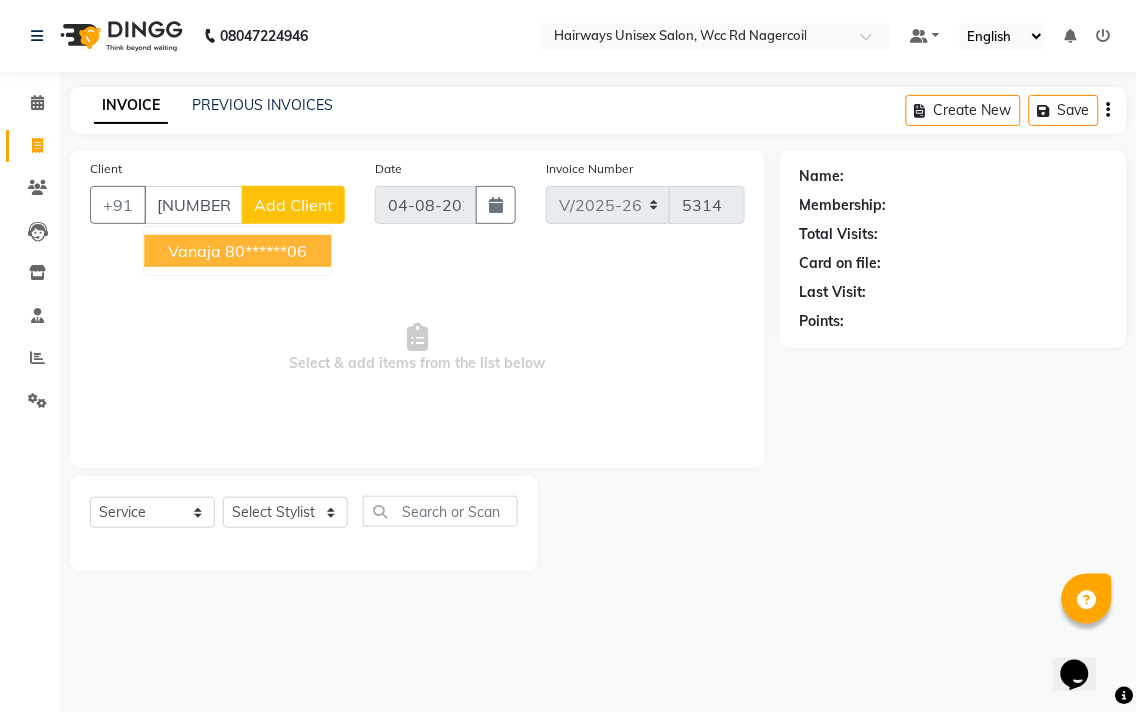 click on "vanaja" at bounding box center (194, 251) 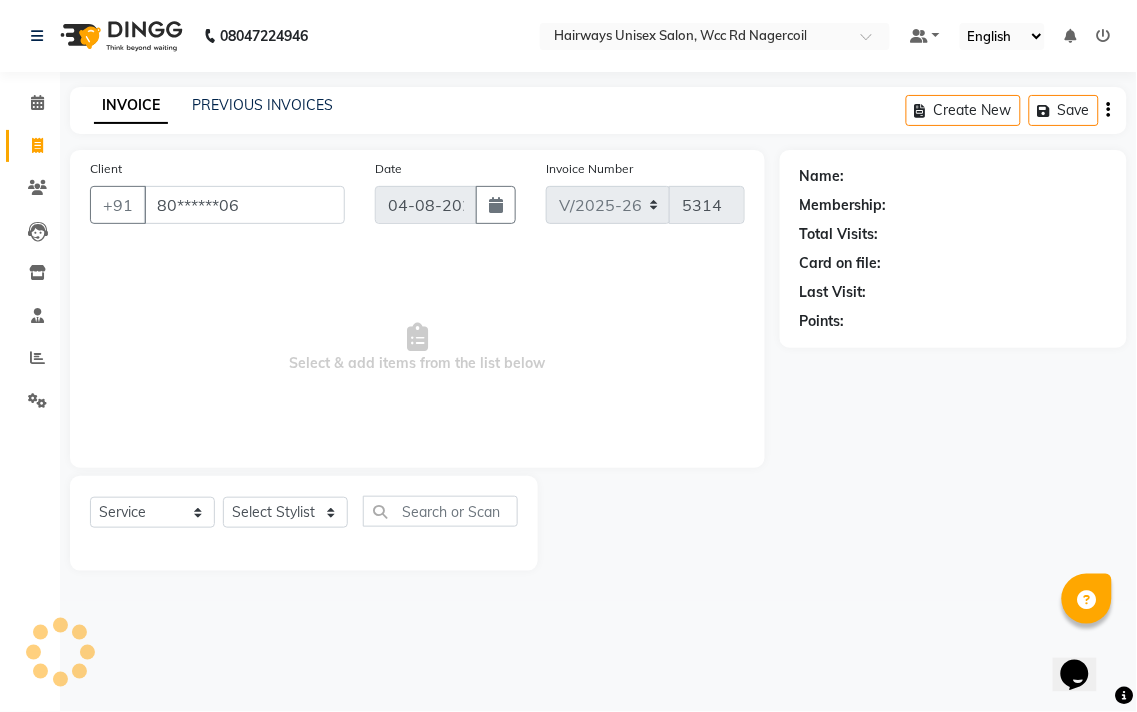 type on "80******06" 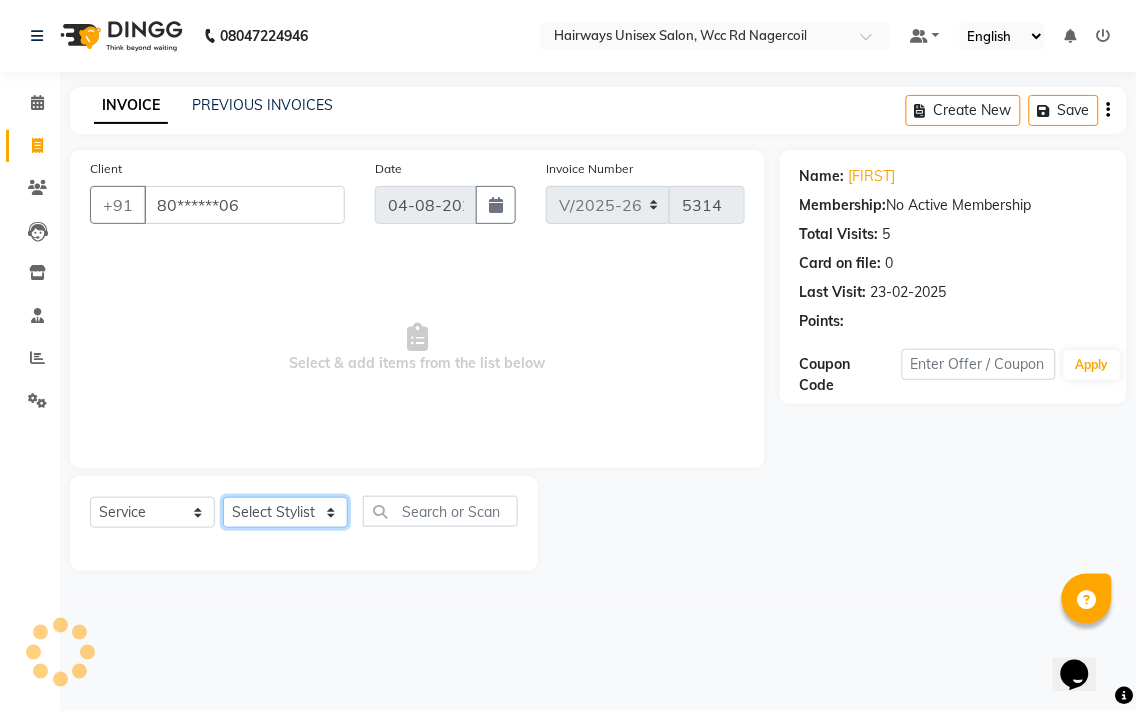 drag, startPoint x: 292, startPoint y: 510, endPoint x: 292, endPoint y: 498, distance: 12 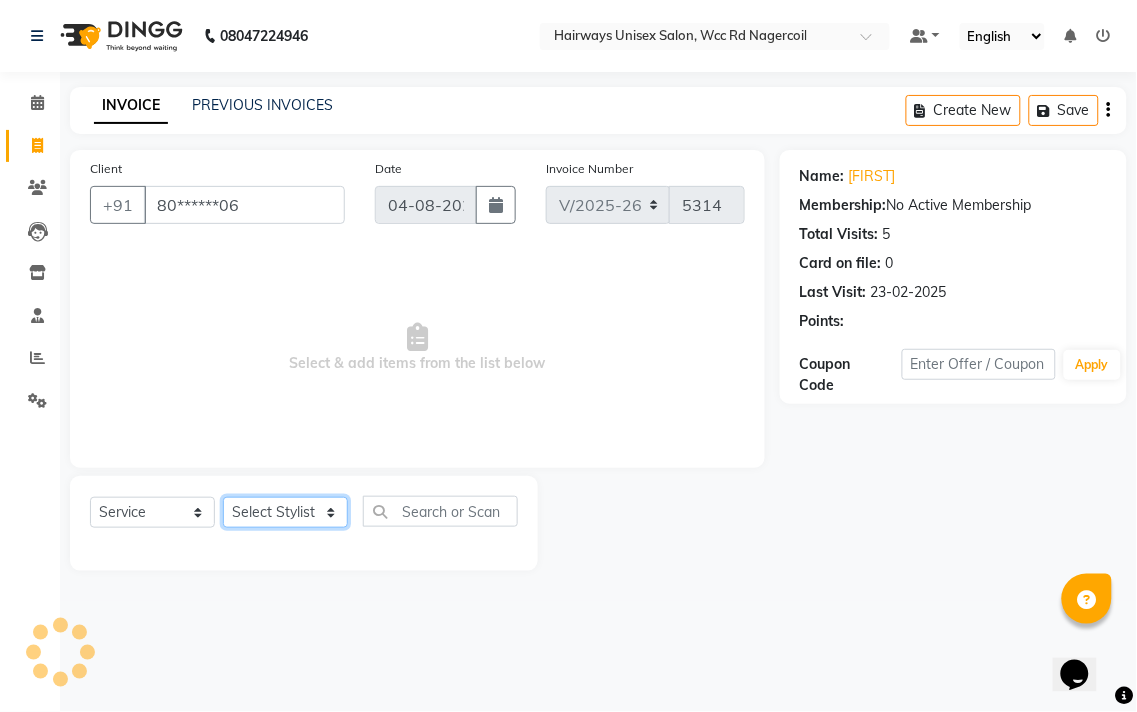 click on "Select Stylist Admin Chitra divya Gokila Haroon Imran Reception Salman Sartaj Khan Talib" 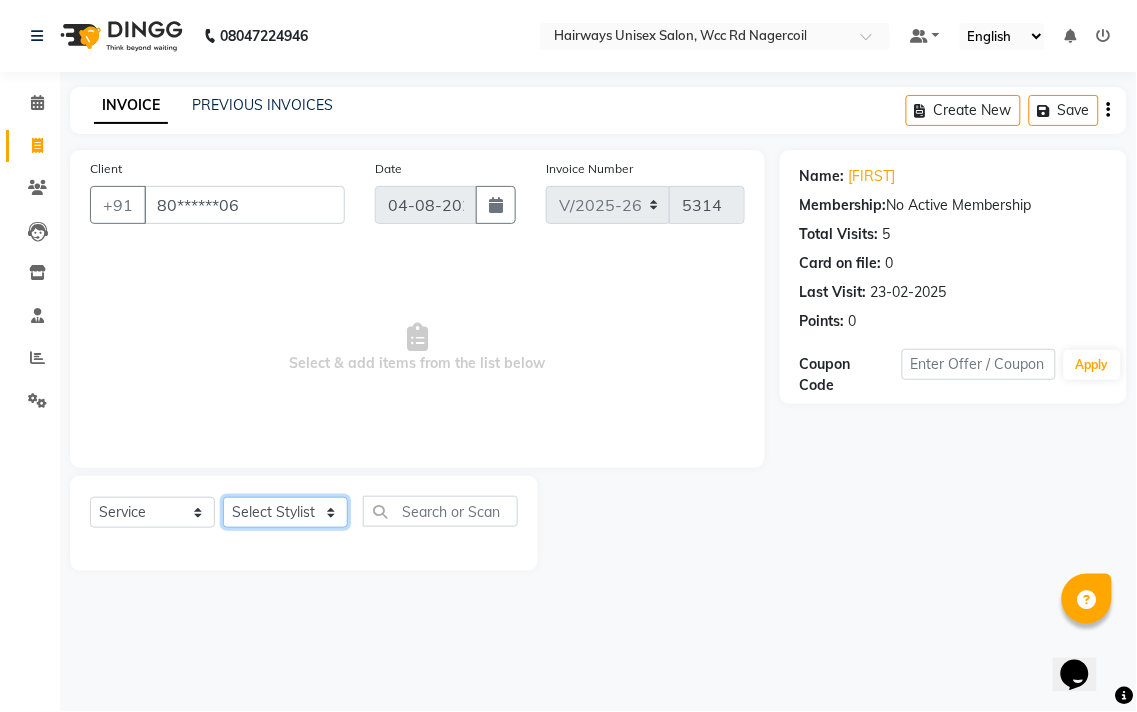 select on "49914" 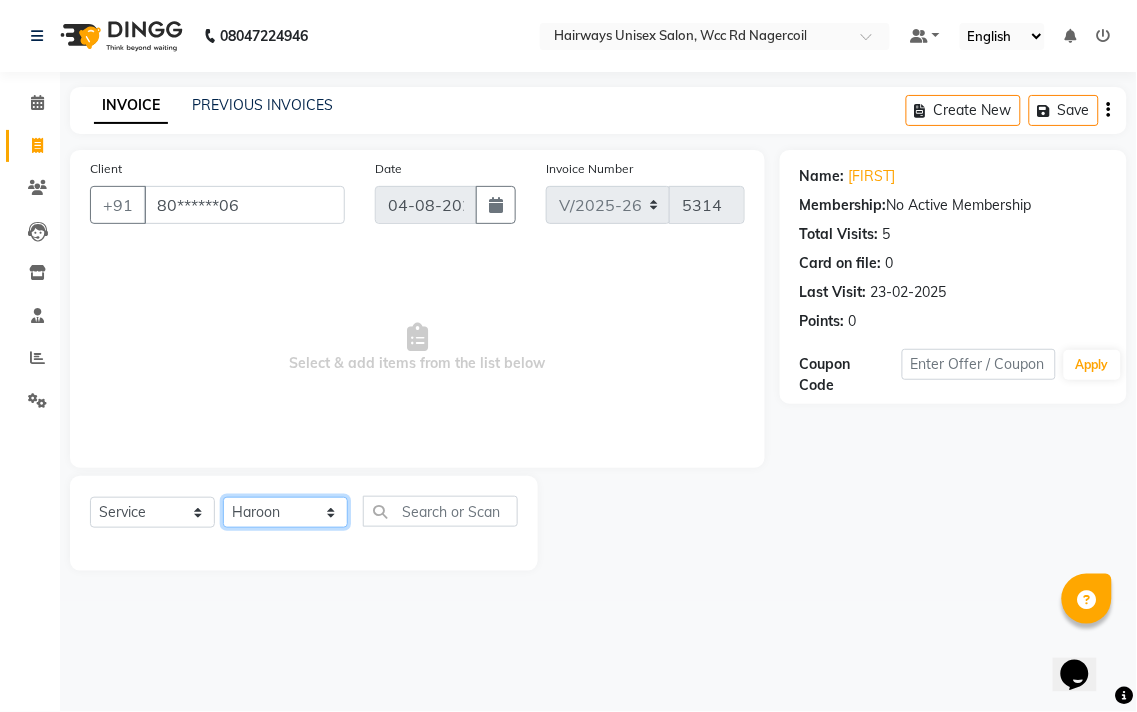 click on "Select Stylist Admin Chitra divya Gokila Haroon Imran Reception Salman Sartaj Khan Talib" 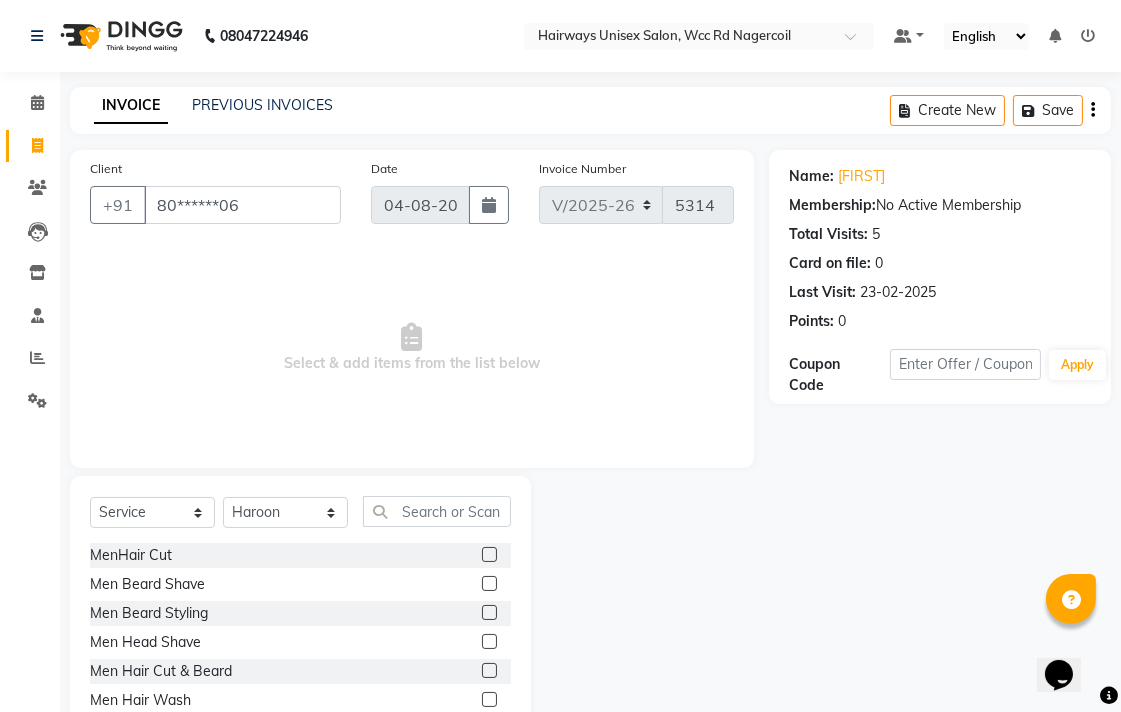 click on "MenHair Cut" 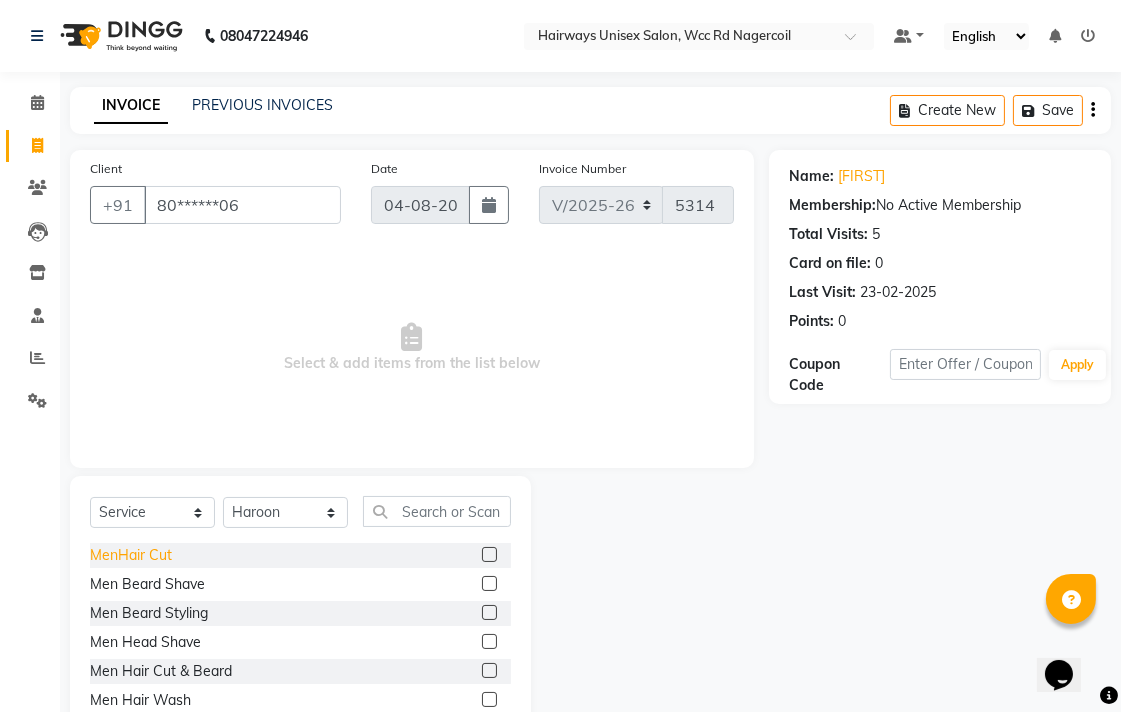 click on "MenHair Cut" 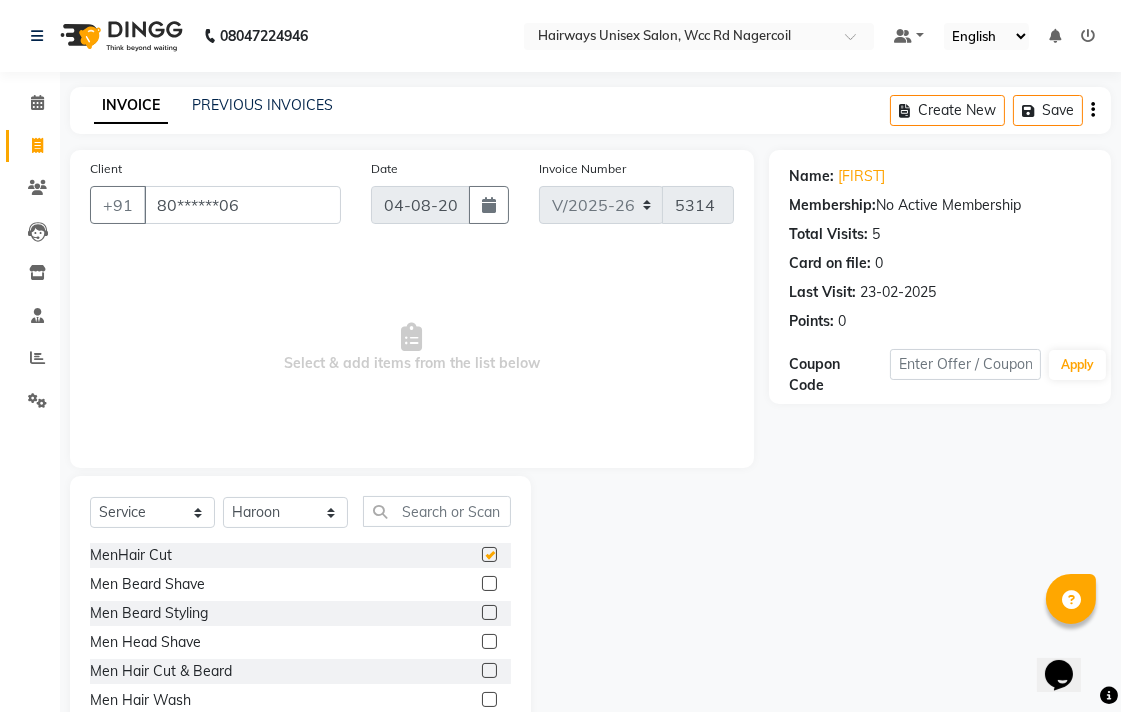 checkbox on "false" 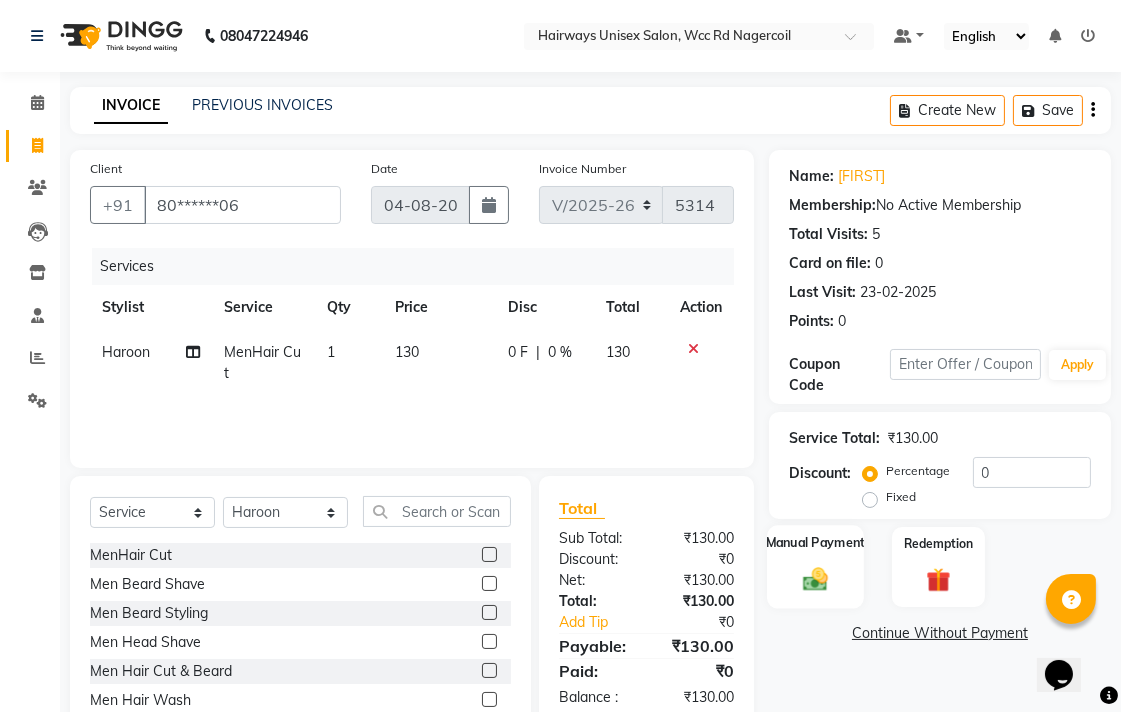 click 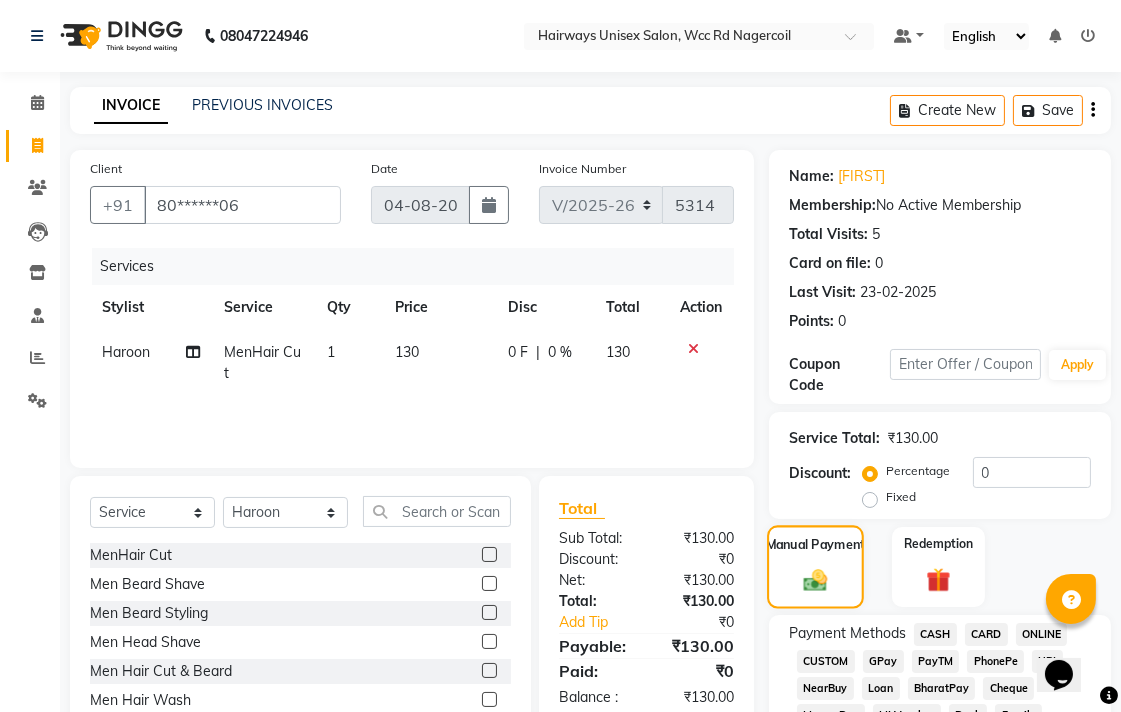 scroll, scrollTop: 222, scrollLeft: 0, axis: vertical 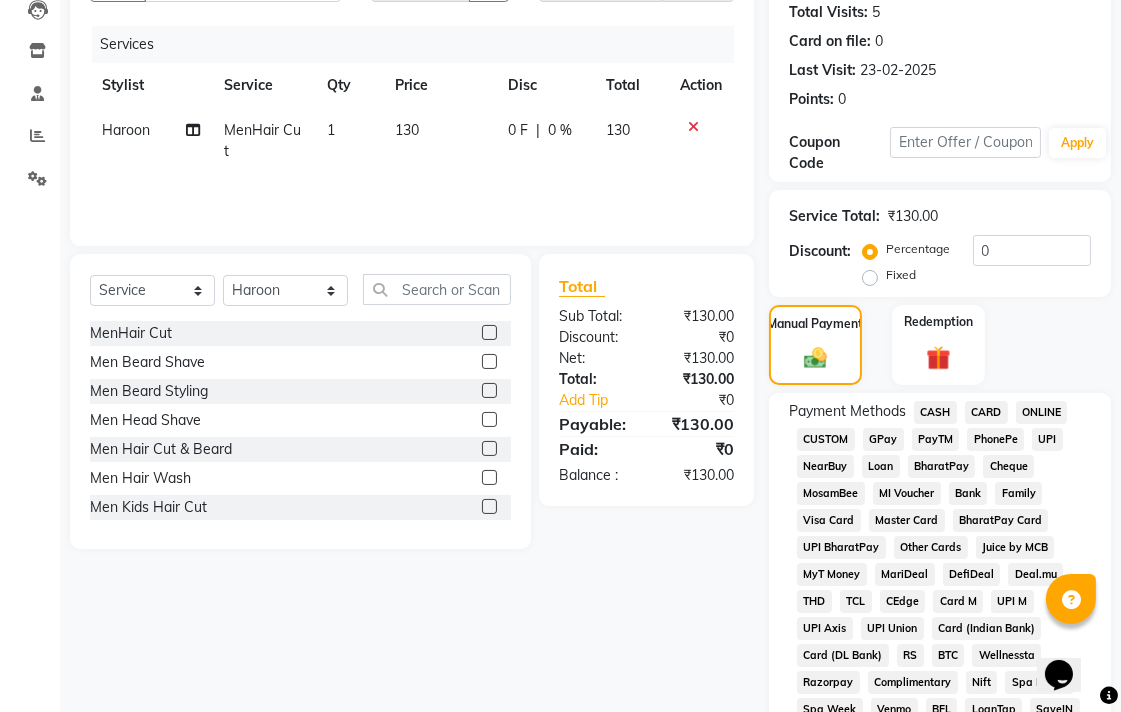 click on "UPI" 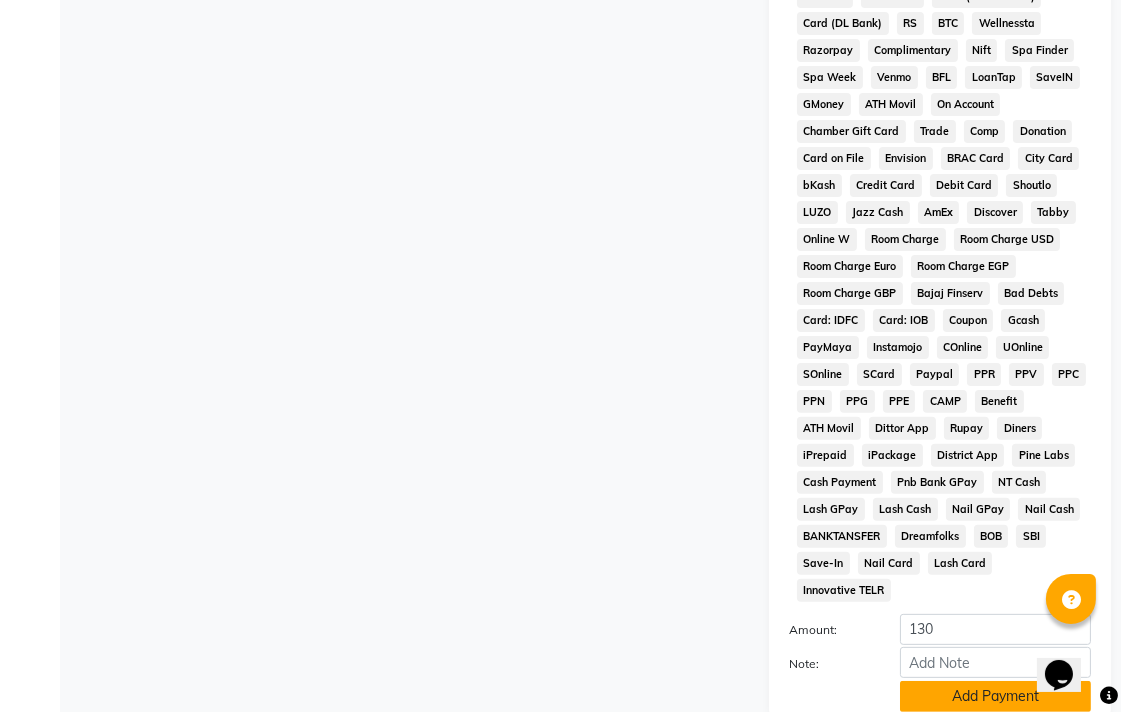 scroll, scrollTop: 913, scrollLeft: 0, axis: vertical 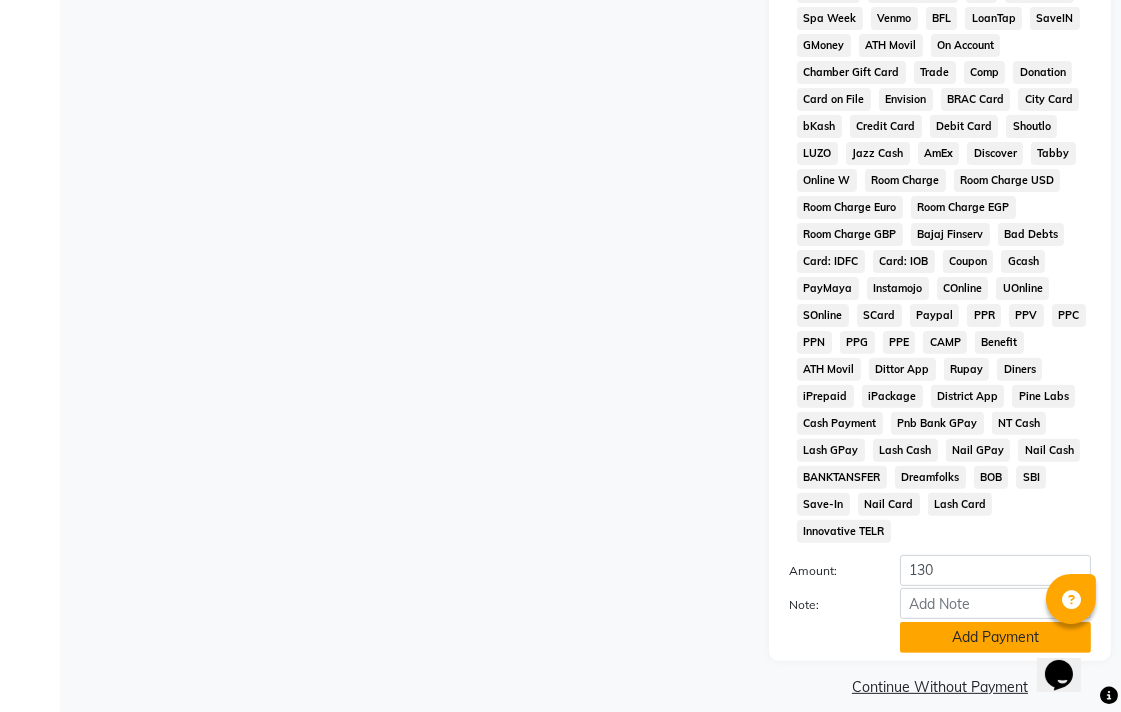 click on "Add Payment" 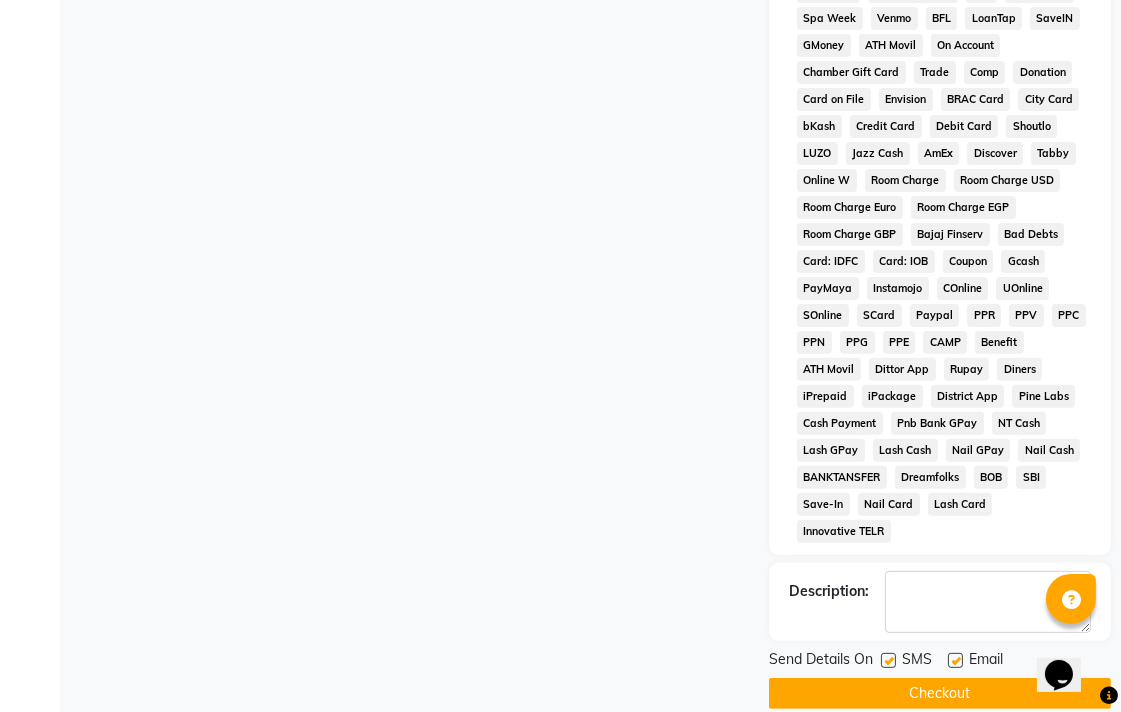scroll, scrollTop: 921, scrollLeft: 0, axis: vertical 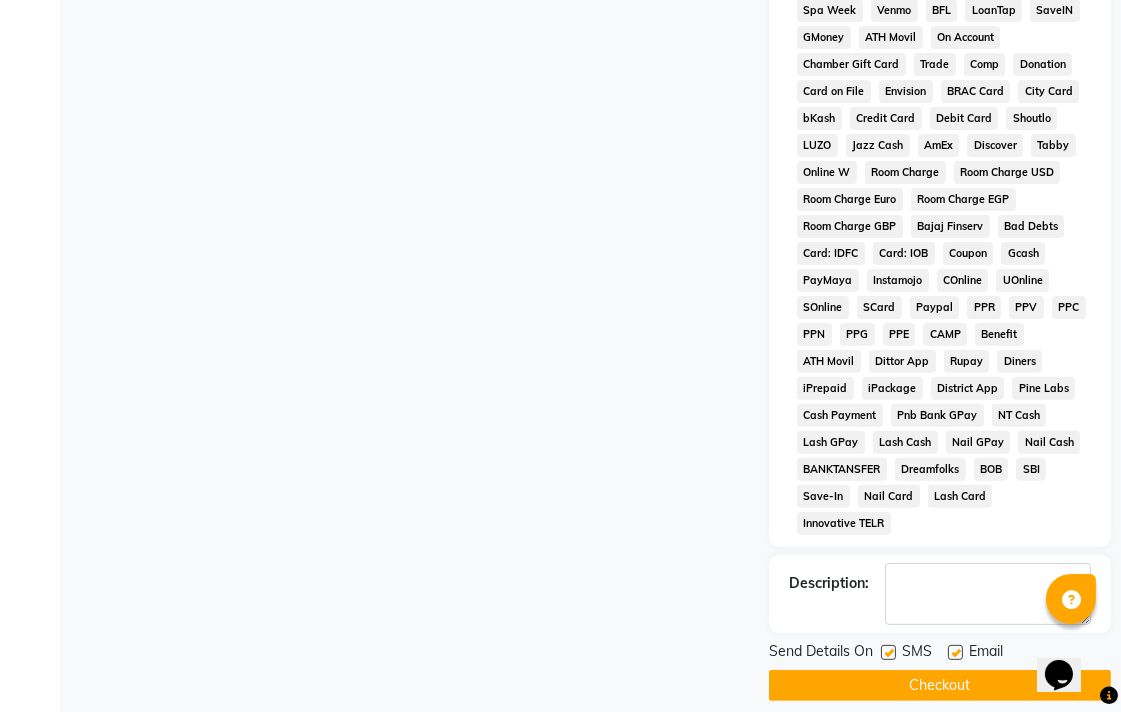 click on "Checkout" 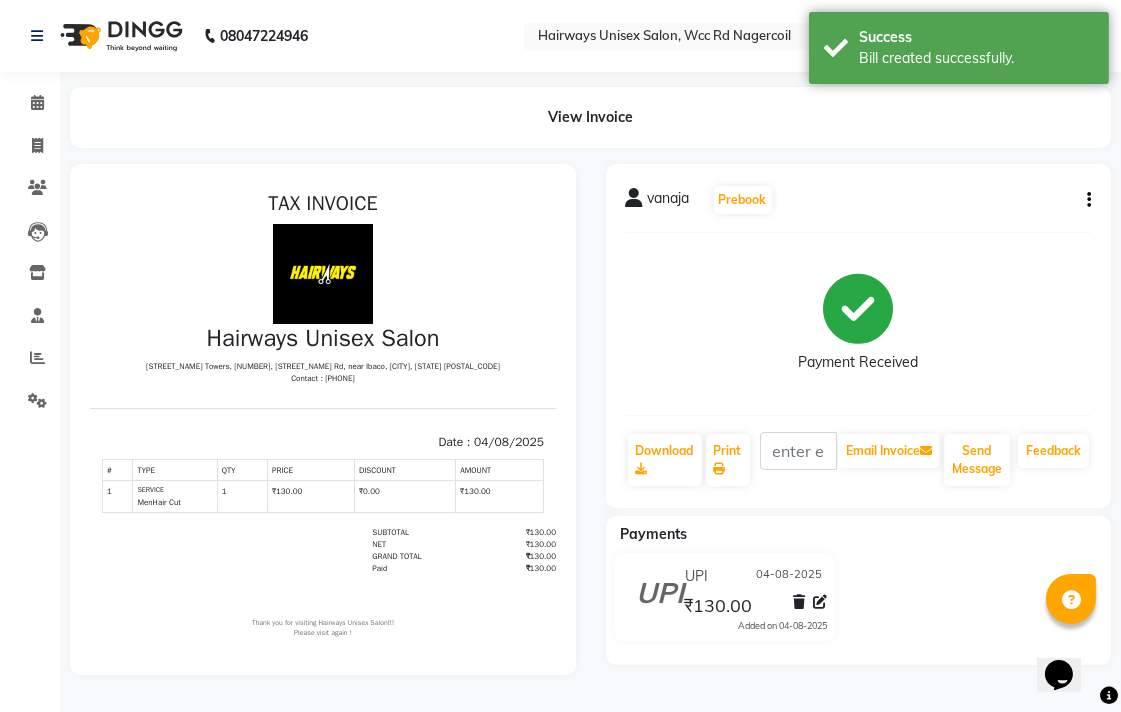 scroll, scrollTop: 0, scrollLeft: 0, axis: both 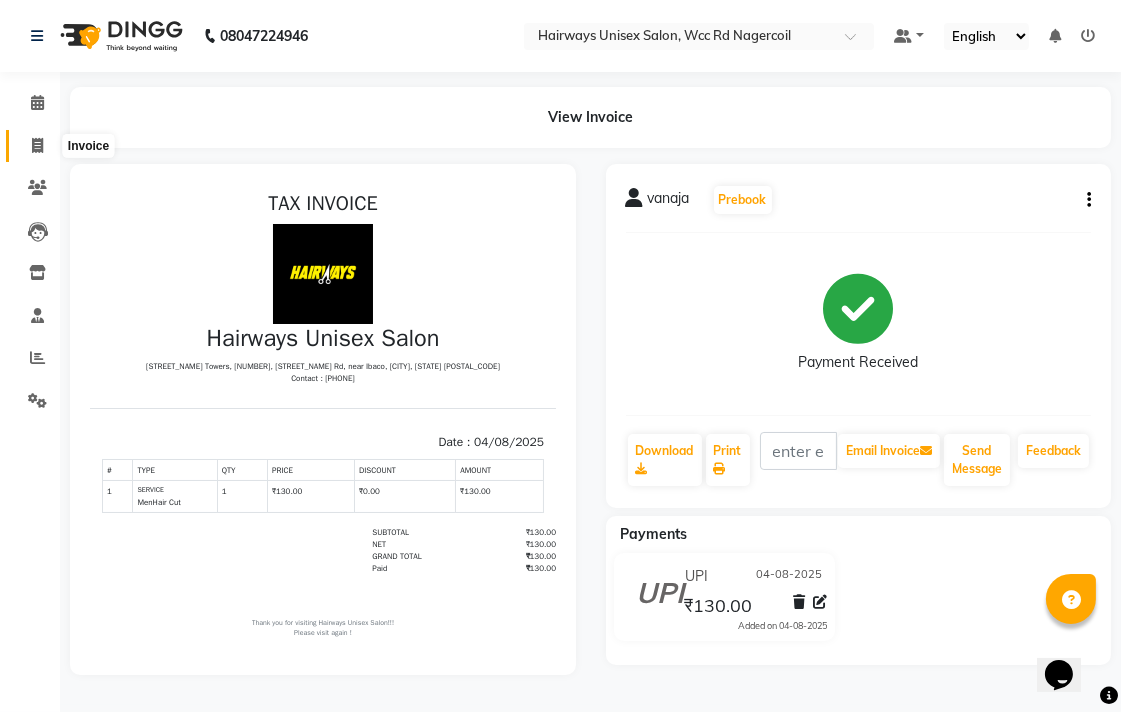click 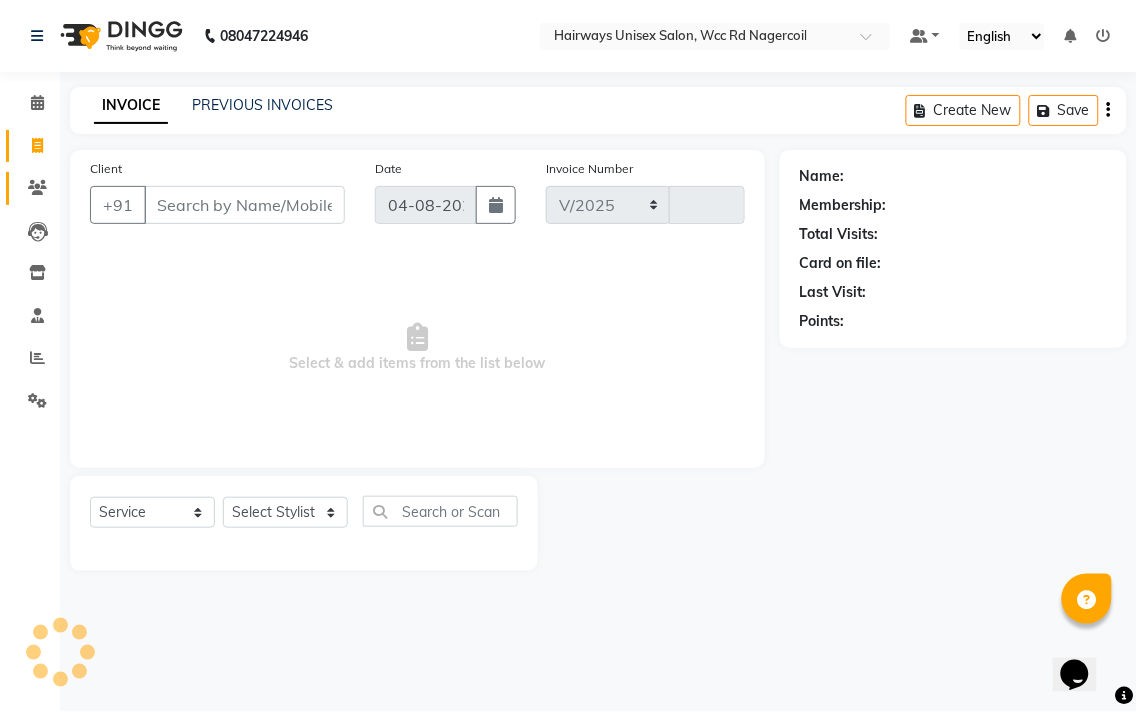 select on "6523" 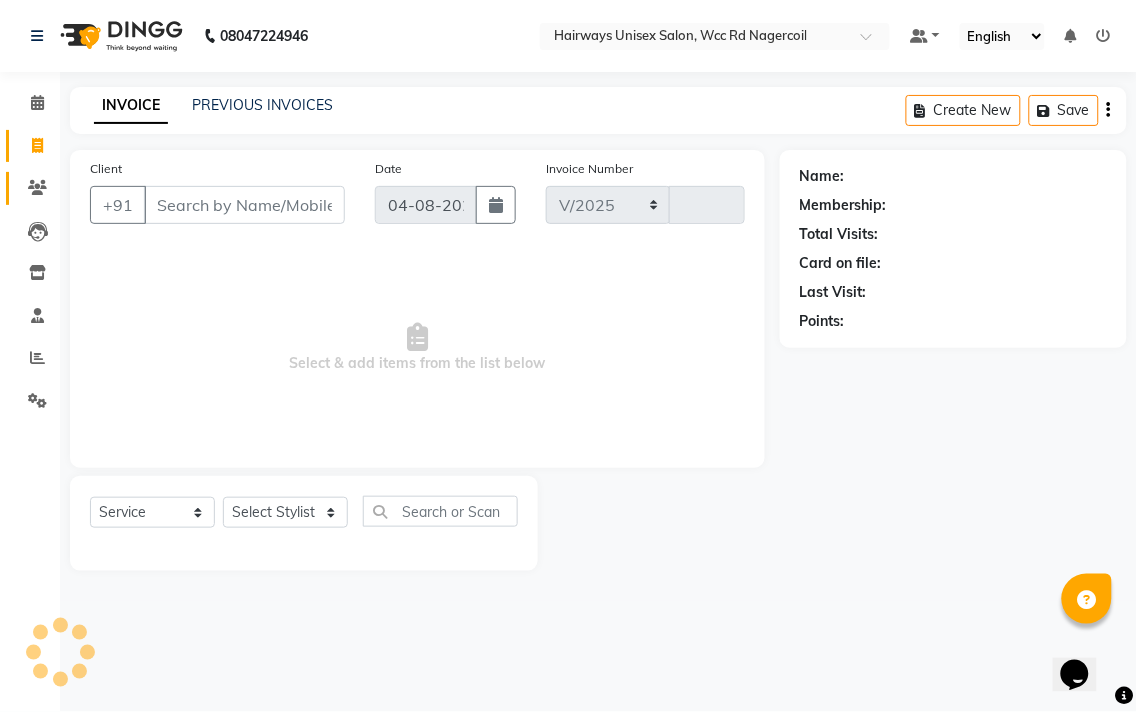 type on "5315" 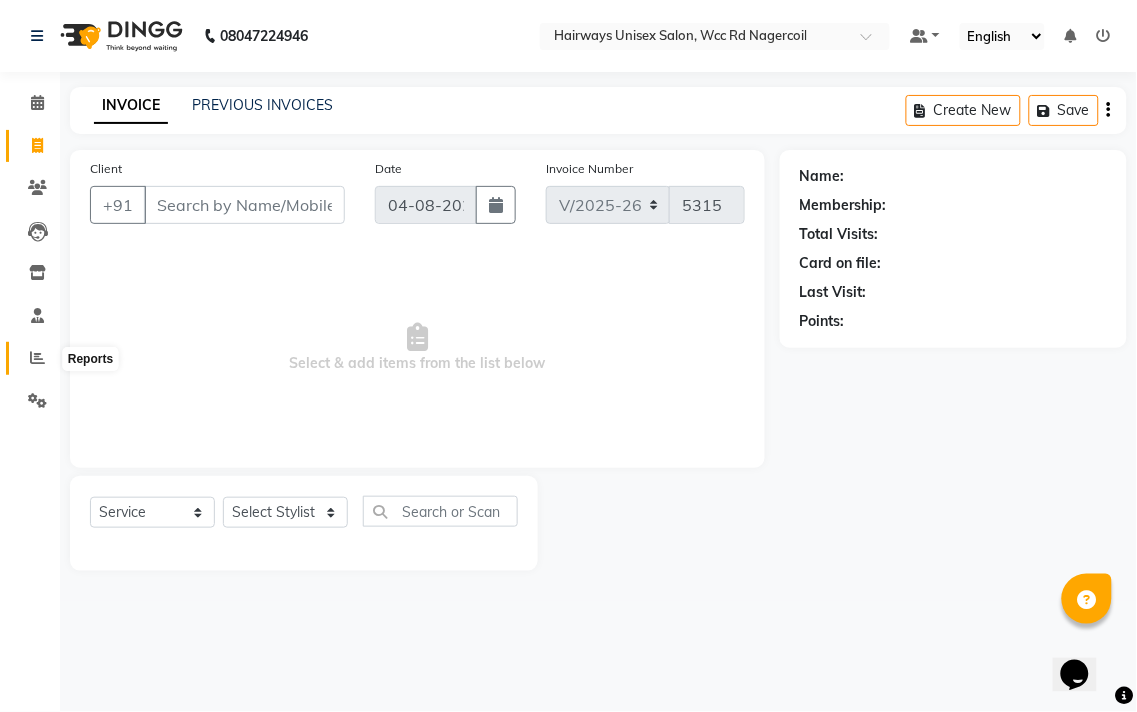 click 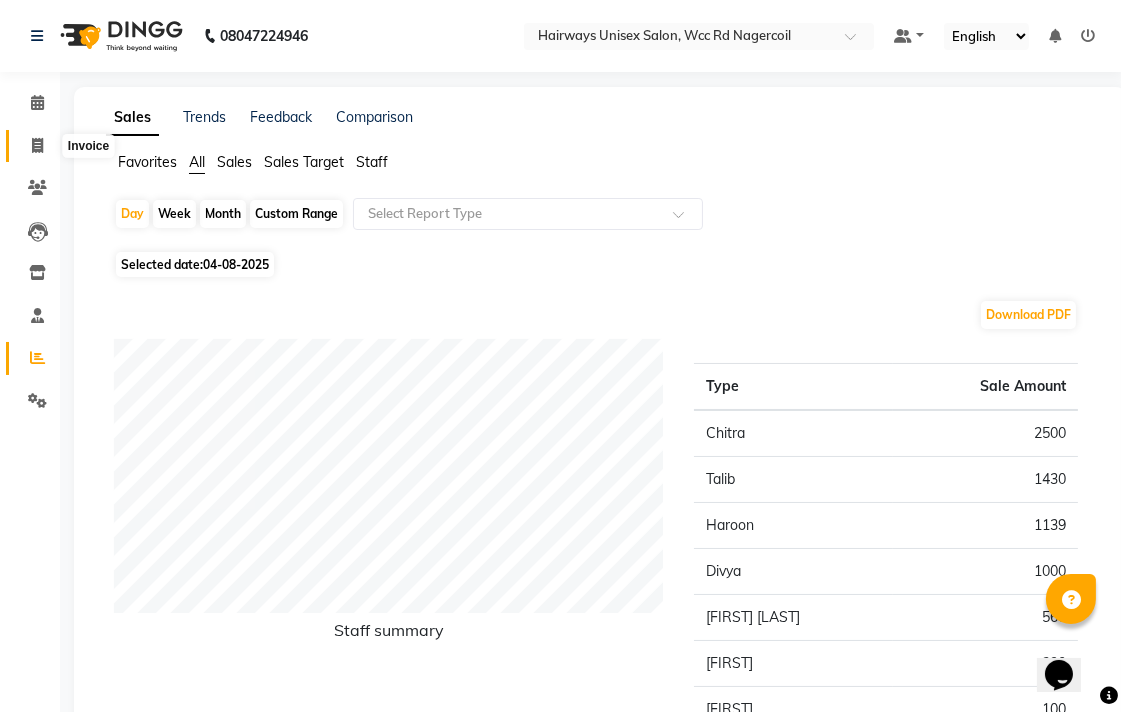 click 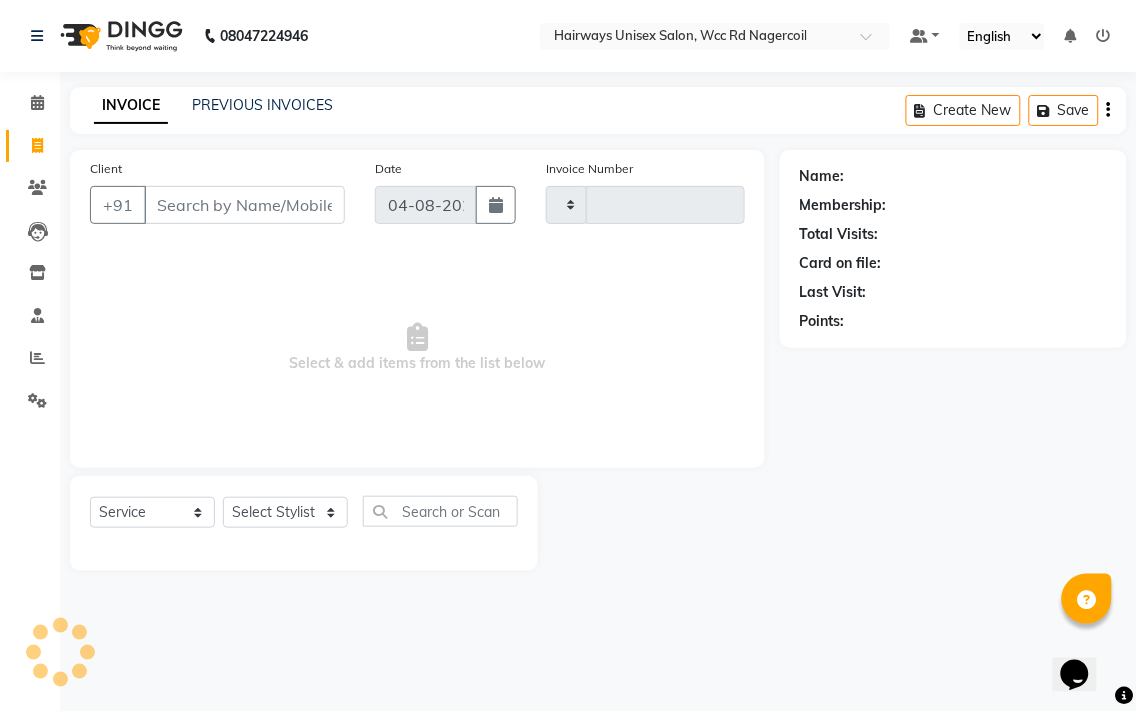 type on "5315" 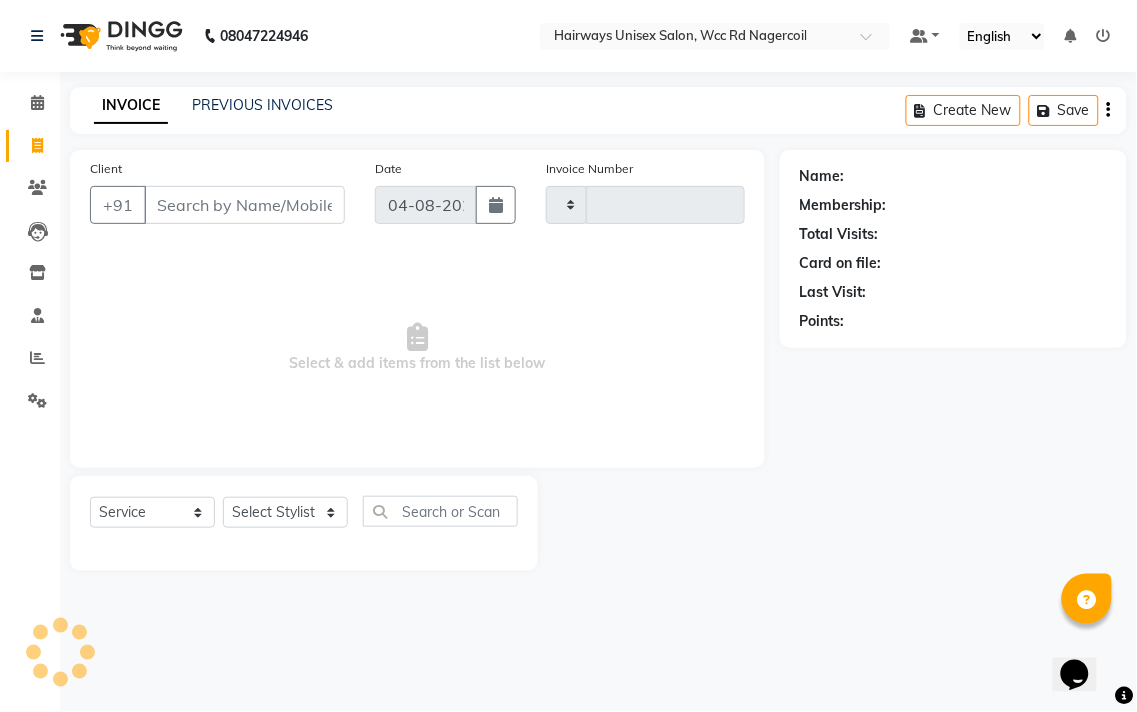 select on "6523" 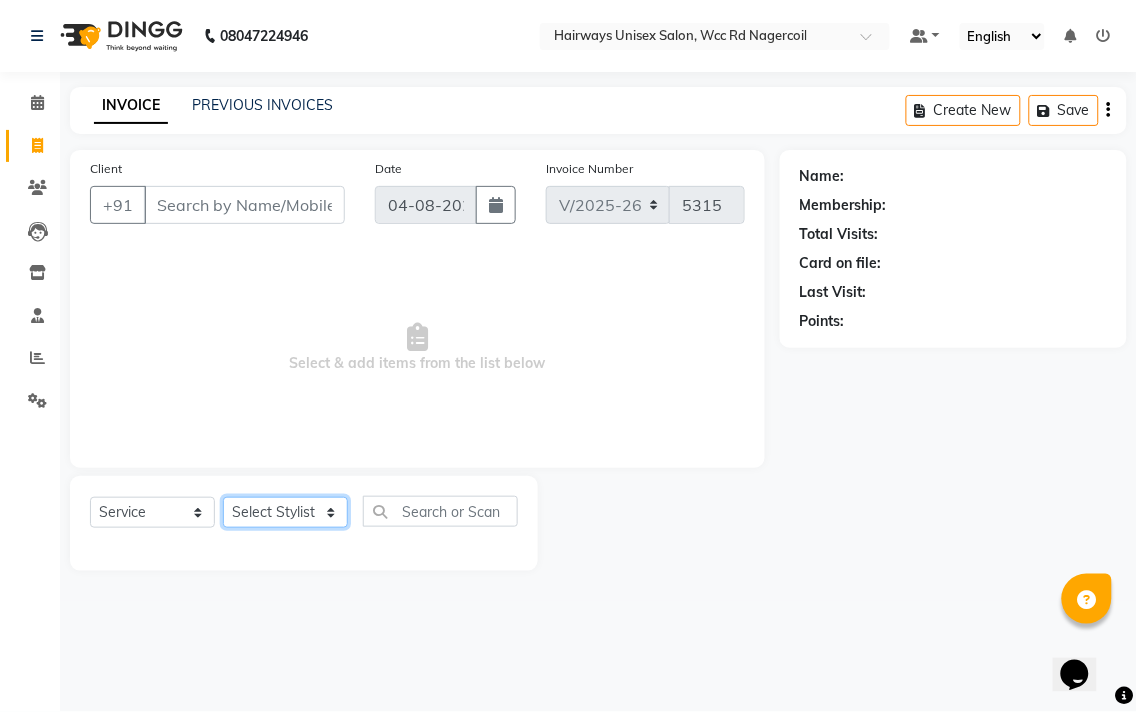click on "Select Stylist Admin Chitra divya Gokila Haroon Imran Reception Salman Sartaj Khan Talib" 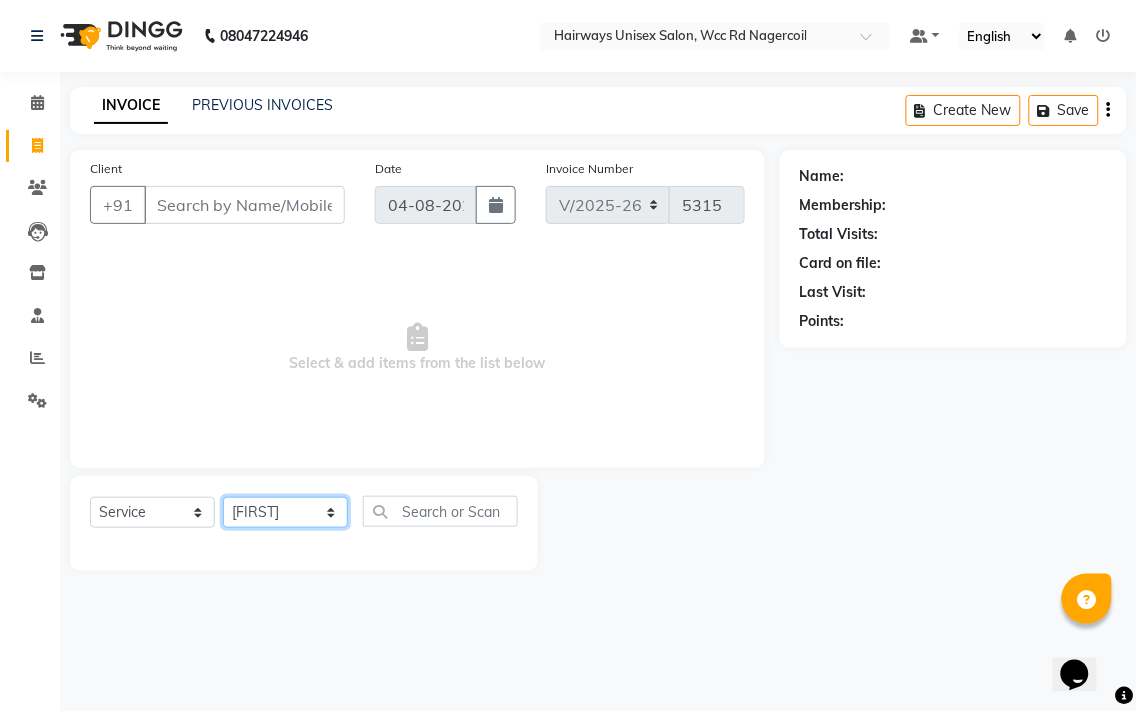 click on "Select Stylist Admin Chitra divya Gokila Haroon Imran Reception Salman Sartaj Khan Talib" 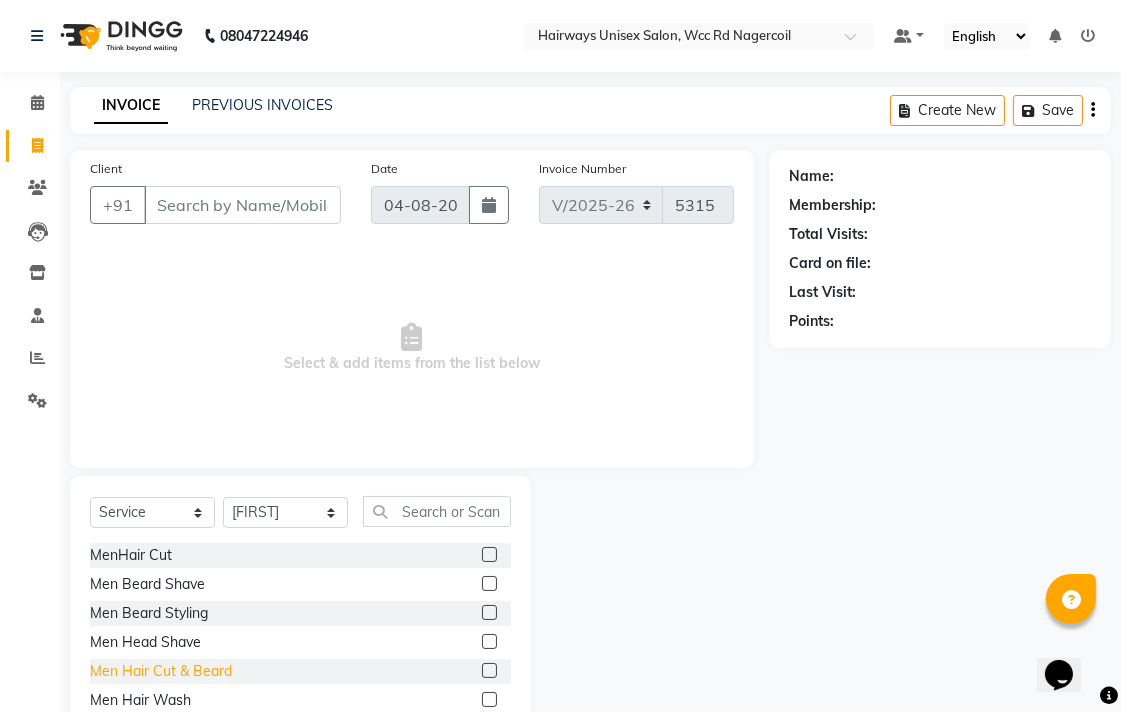 click on "Men Hair Cut & Beard" 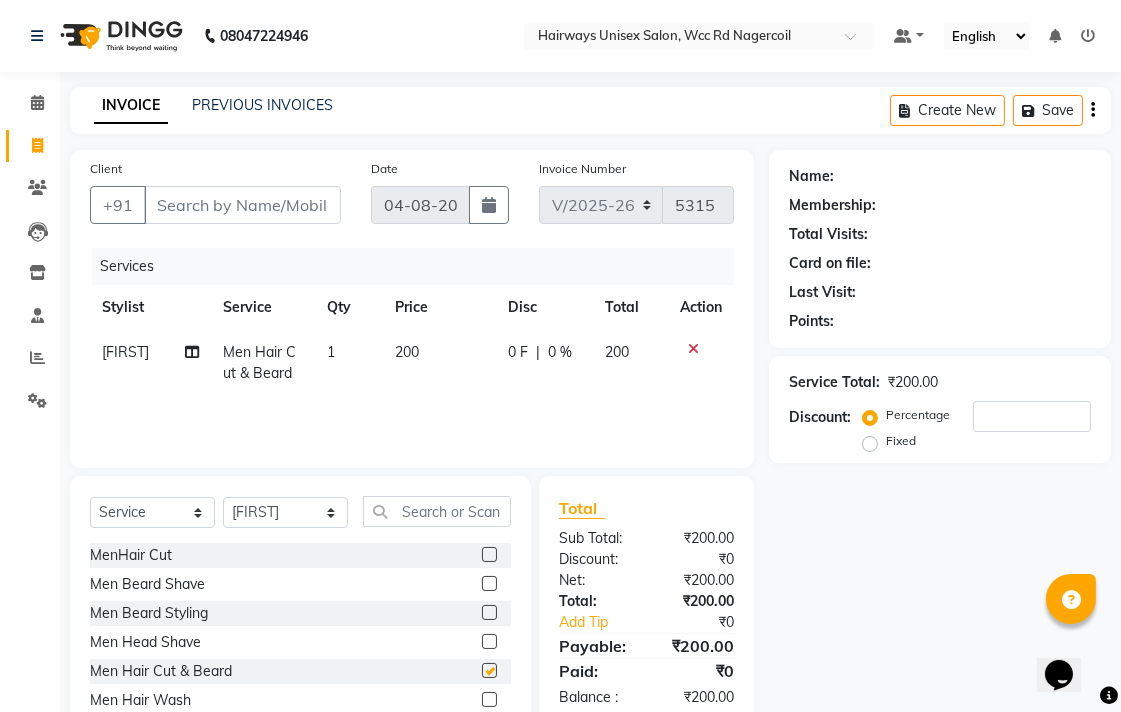 checkbox on "false" 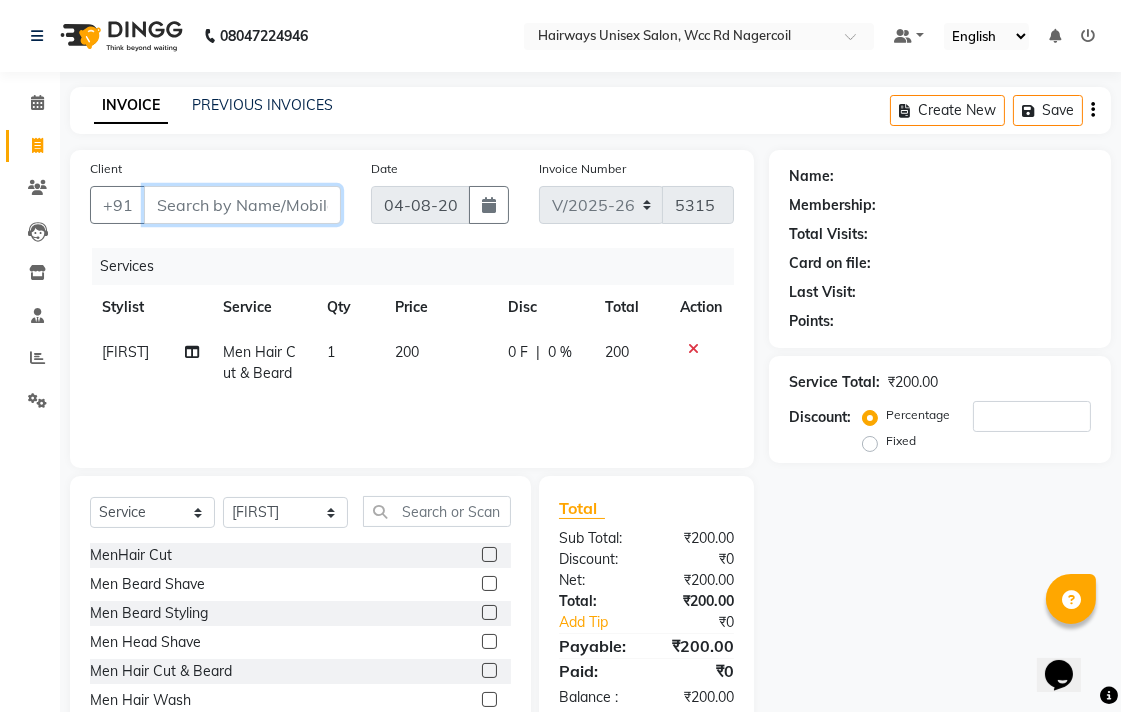 click on "Client" at bounding box center [242, 205] 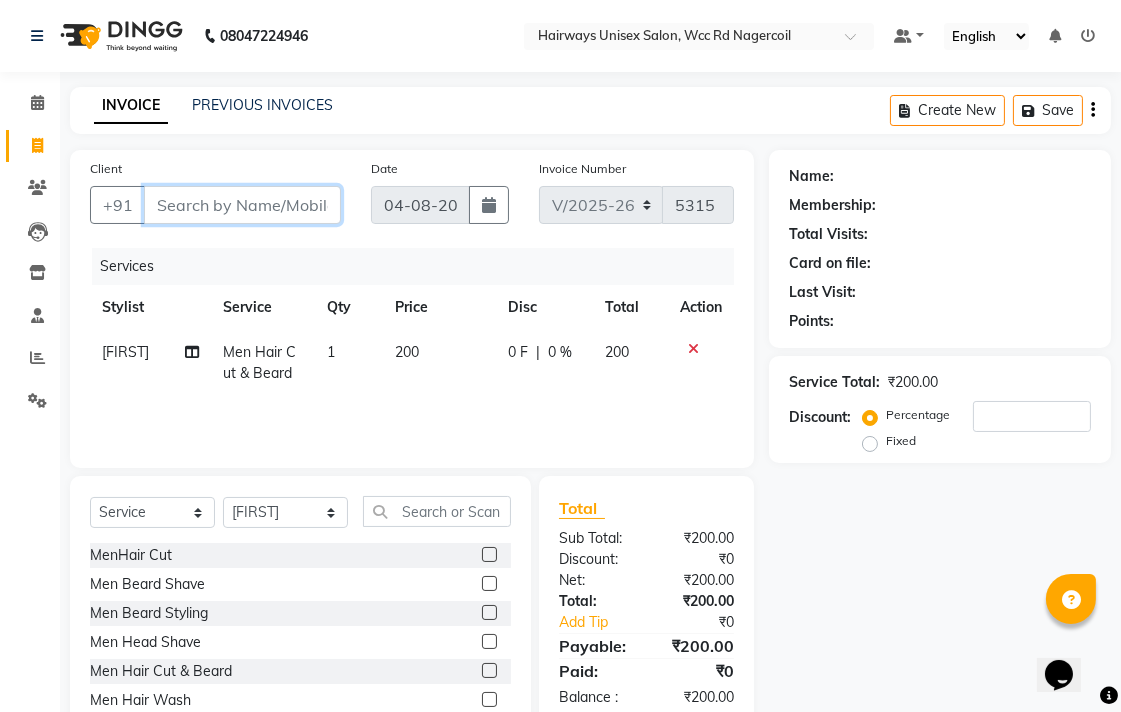 type on "8" 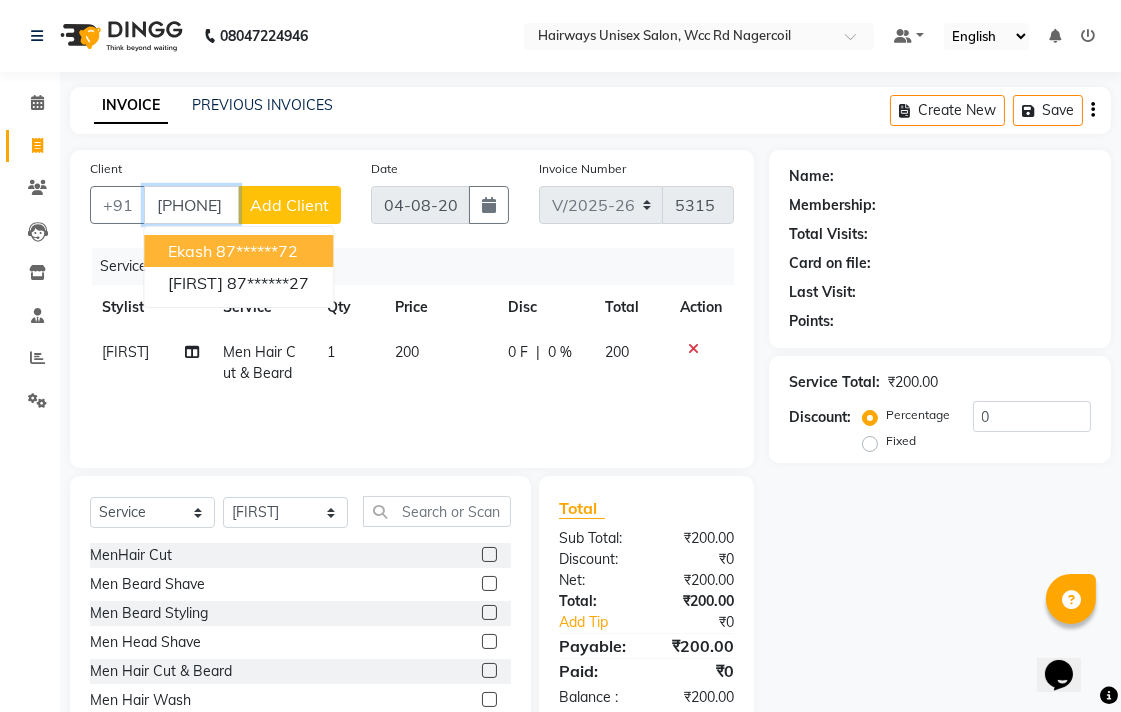click on "87******72" at bounding box center [257, 251] 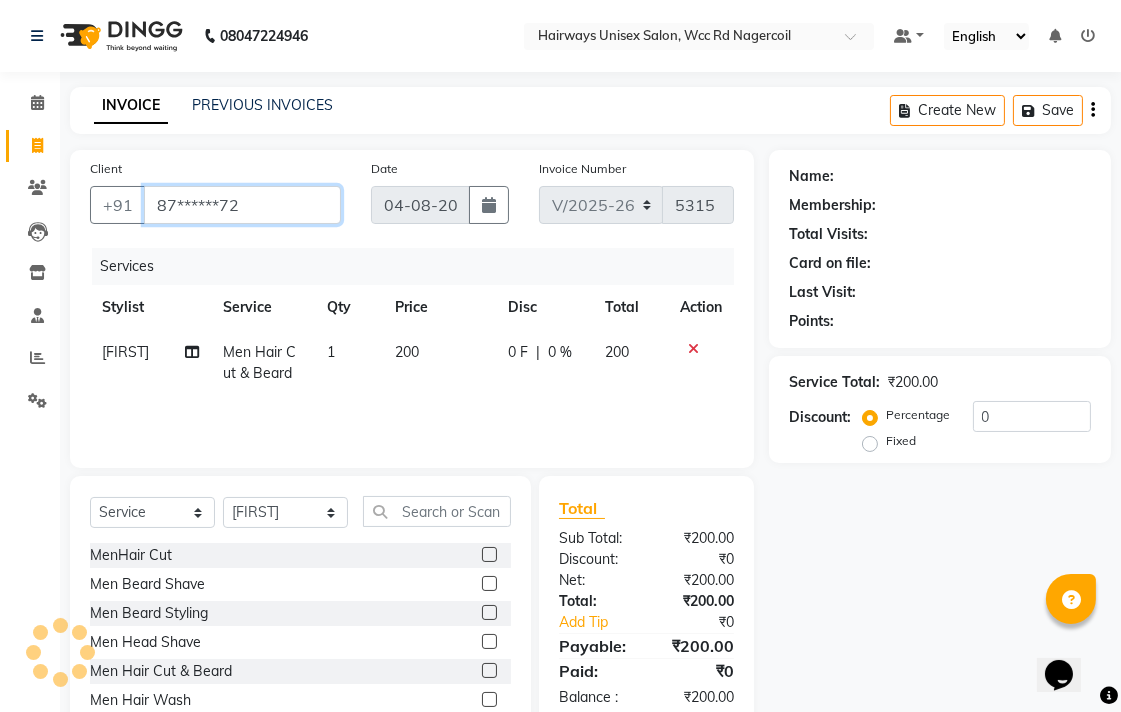 type on "87******72" 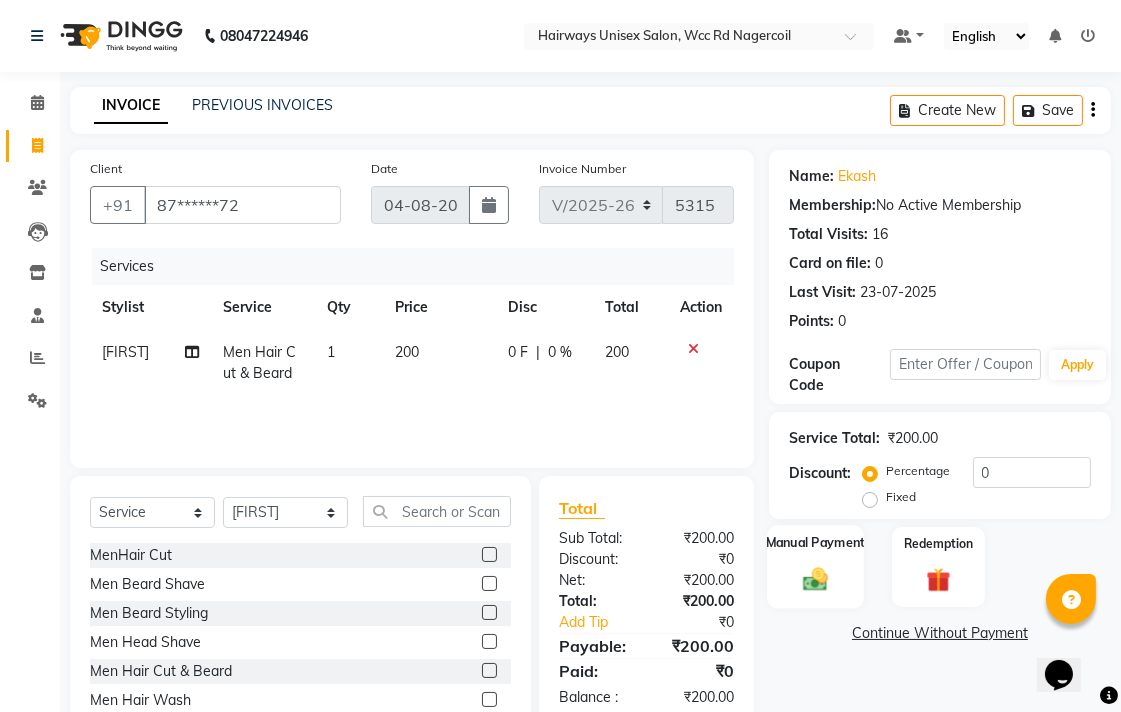 click on "Manual Payment" 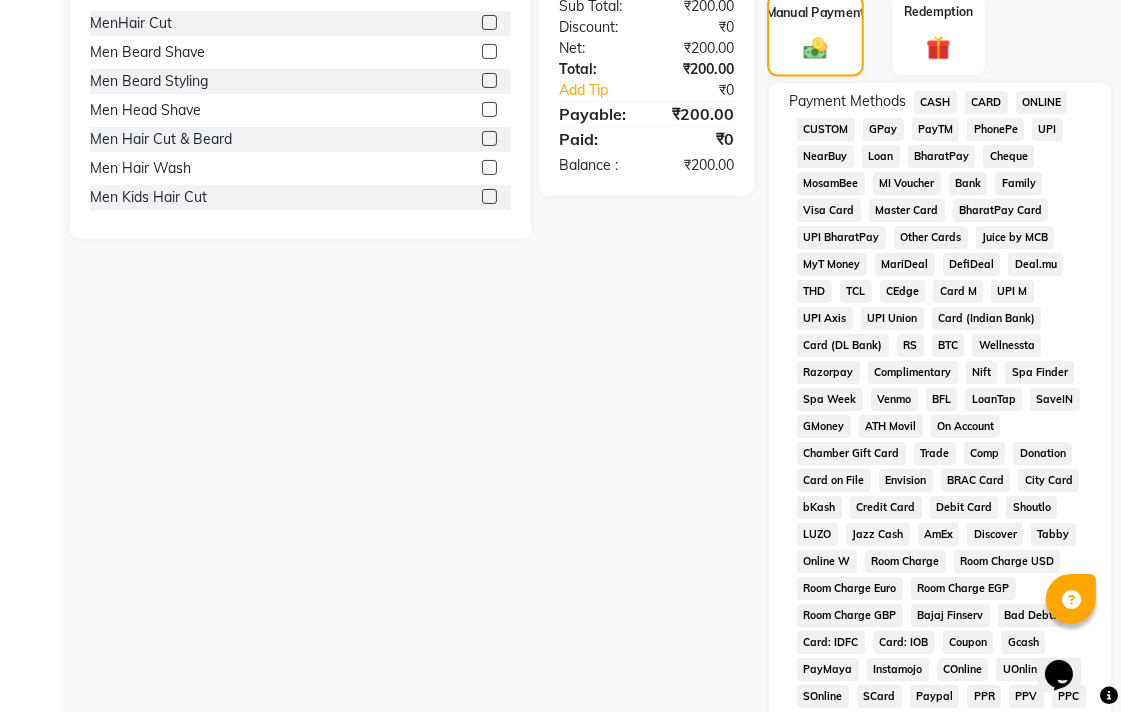 scroll, scrollTop: 555, scrollLeft: 0, axis: vertical 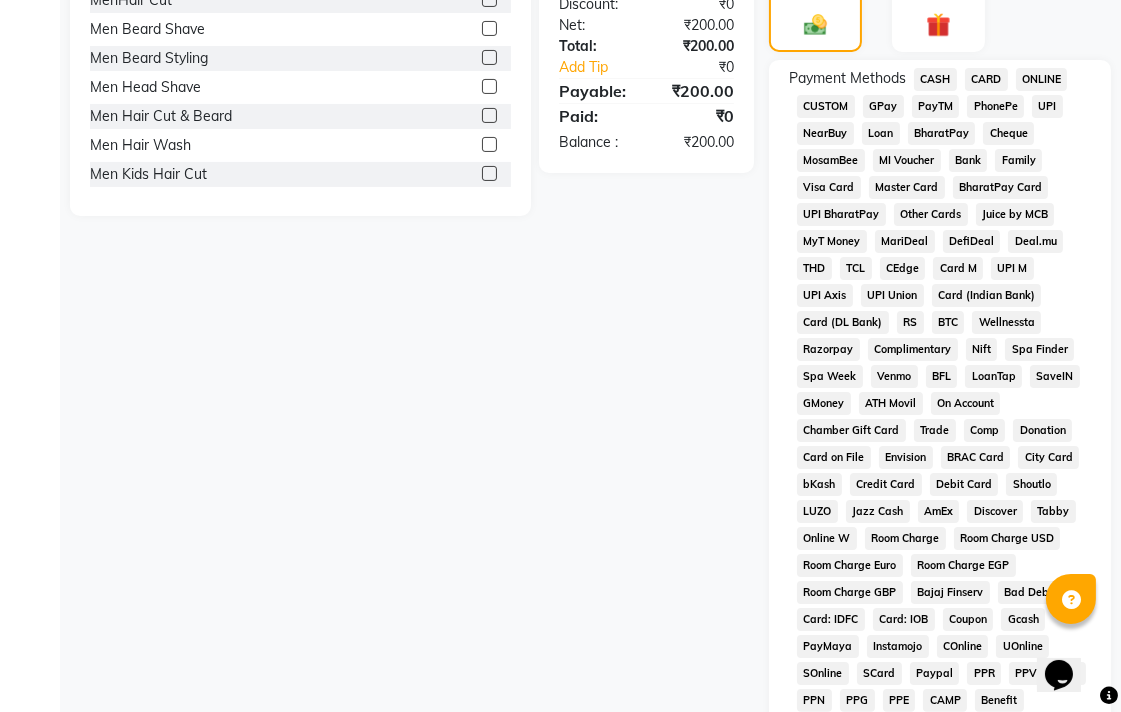 click on "UPI" 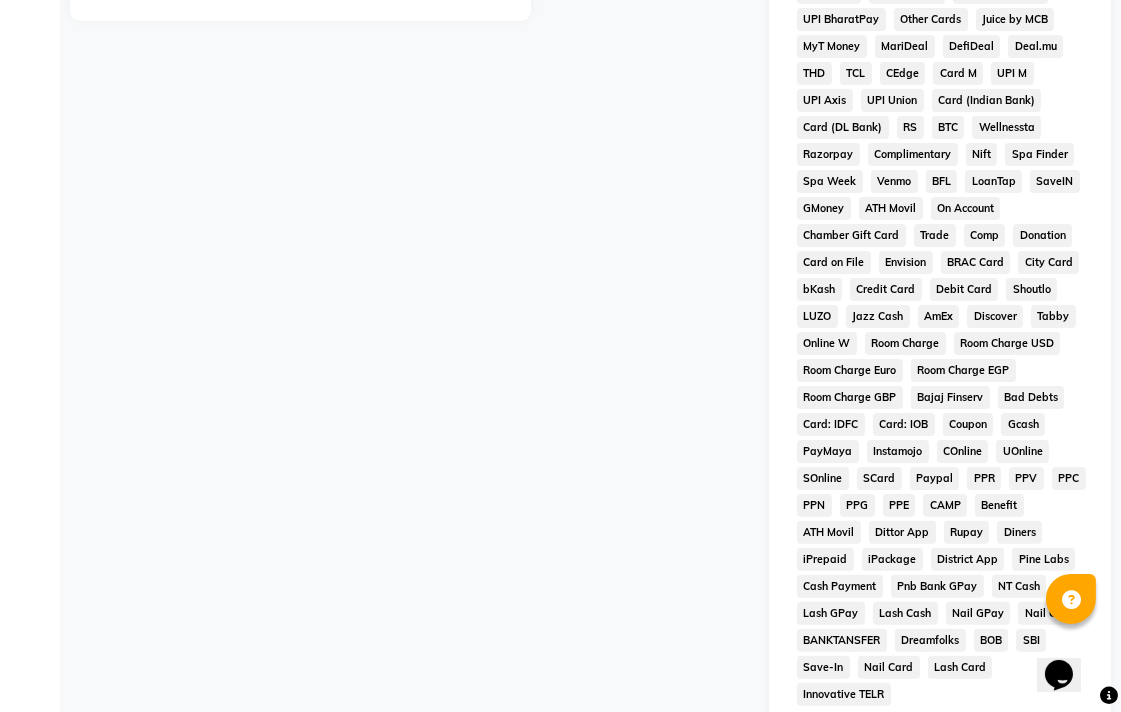 scroll, scrollTop: 913, scrollLeft: 0, axis: vertical 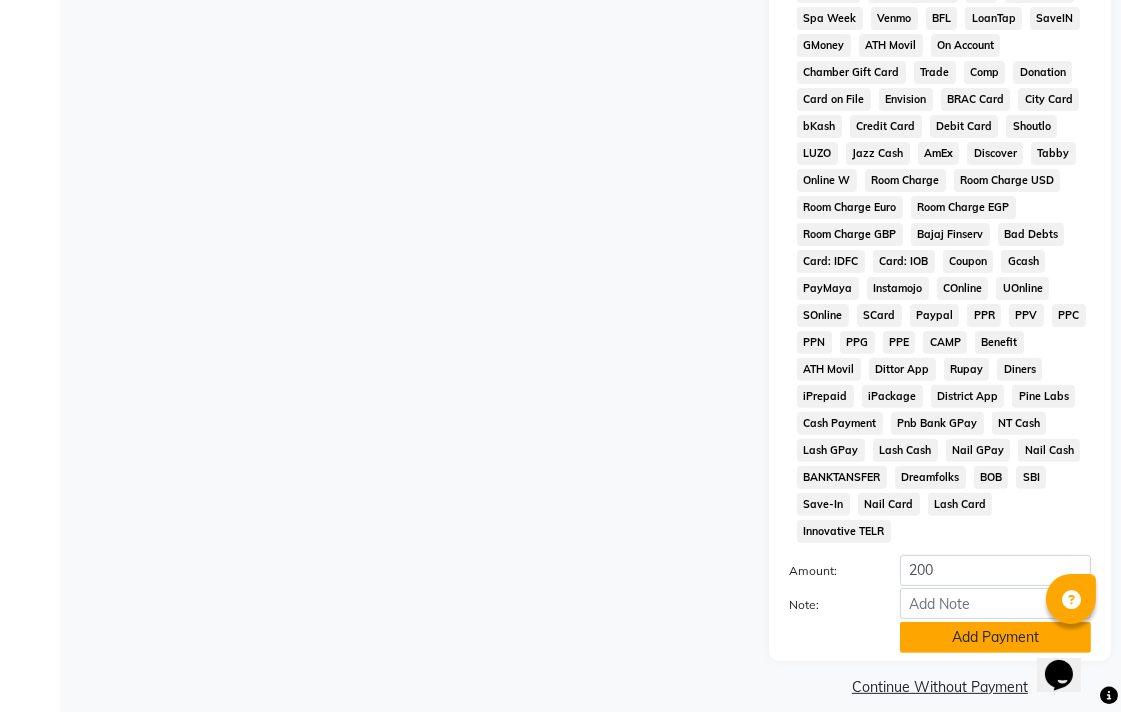 click on "Add Payment" 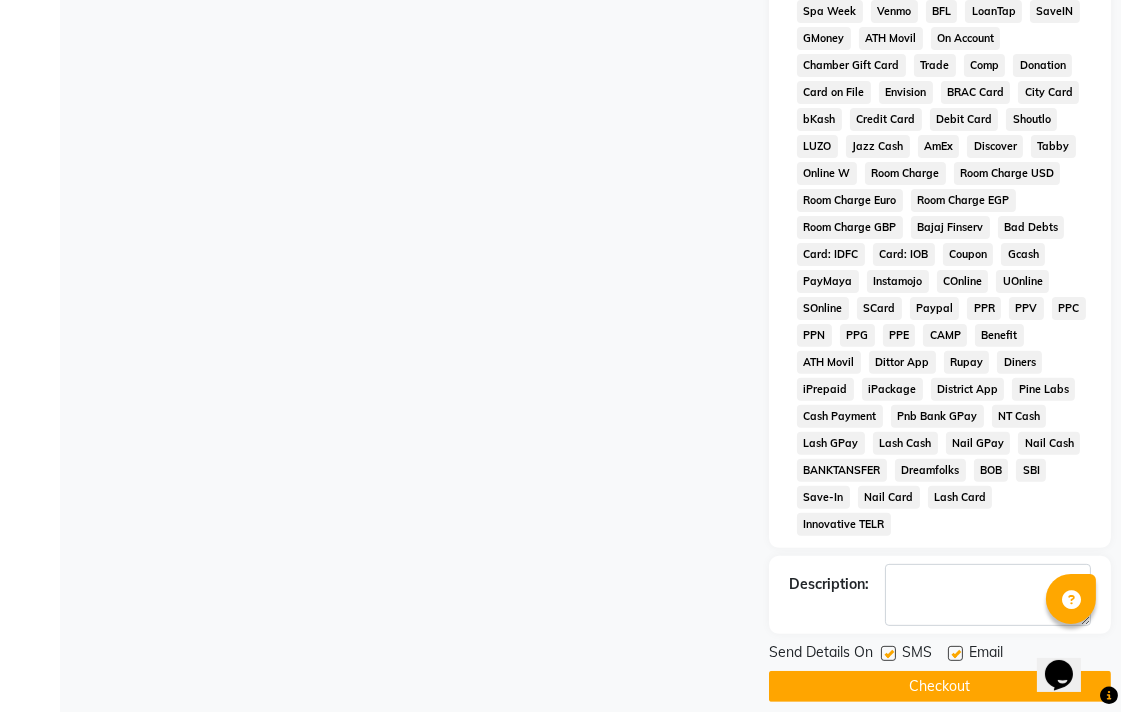 scroll, scrollTop: 921, scrollLeft: 0, axis: vertical 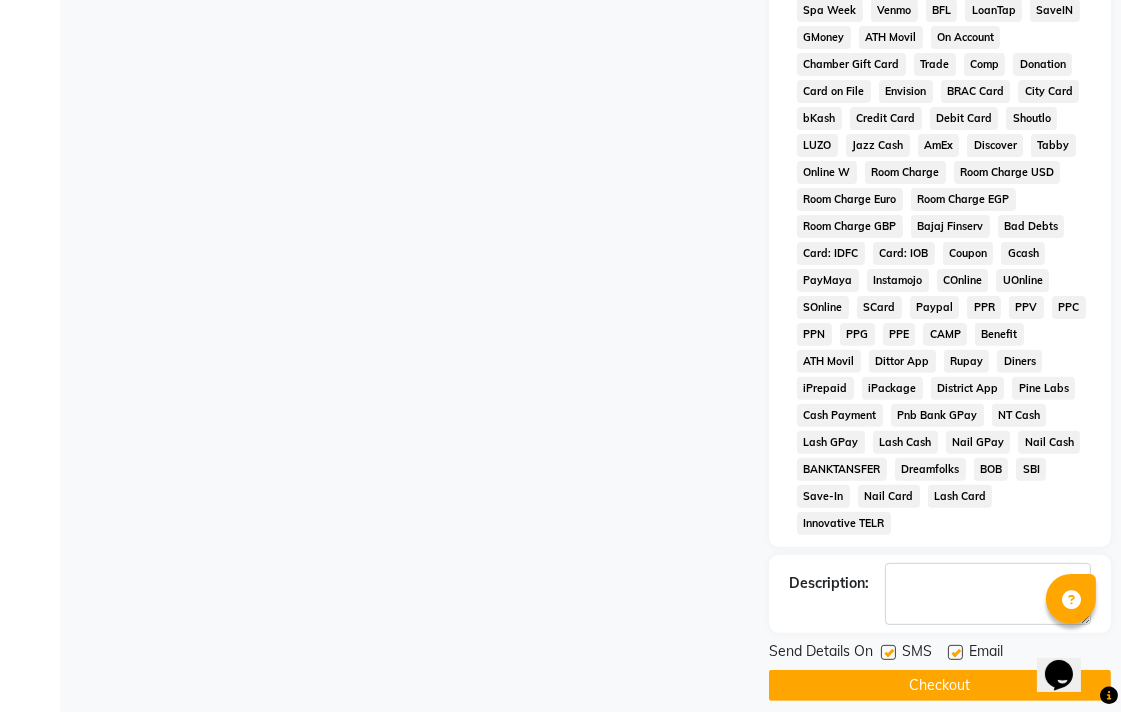 click on "Checkout" 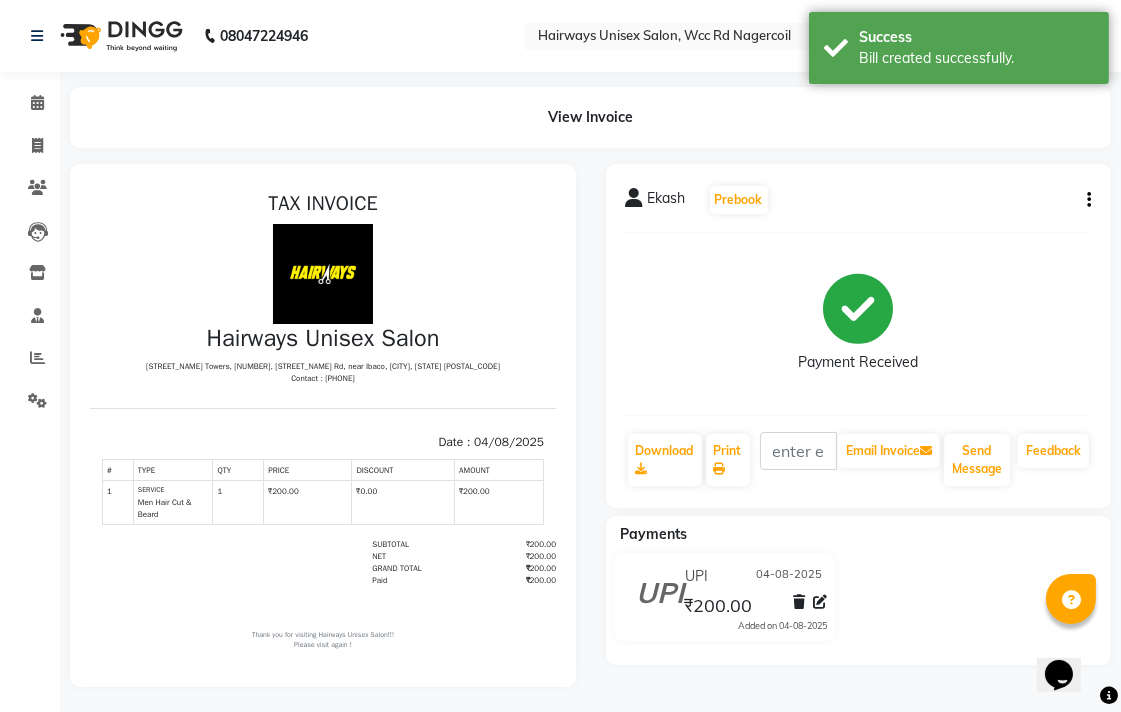 scroll, scrollTop: 0, scrollLeft: 0, axis: both 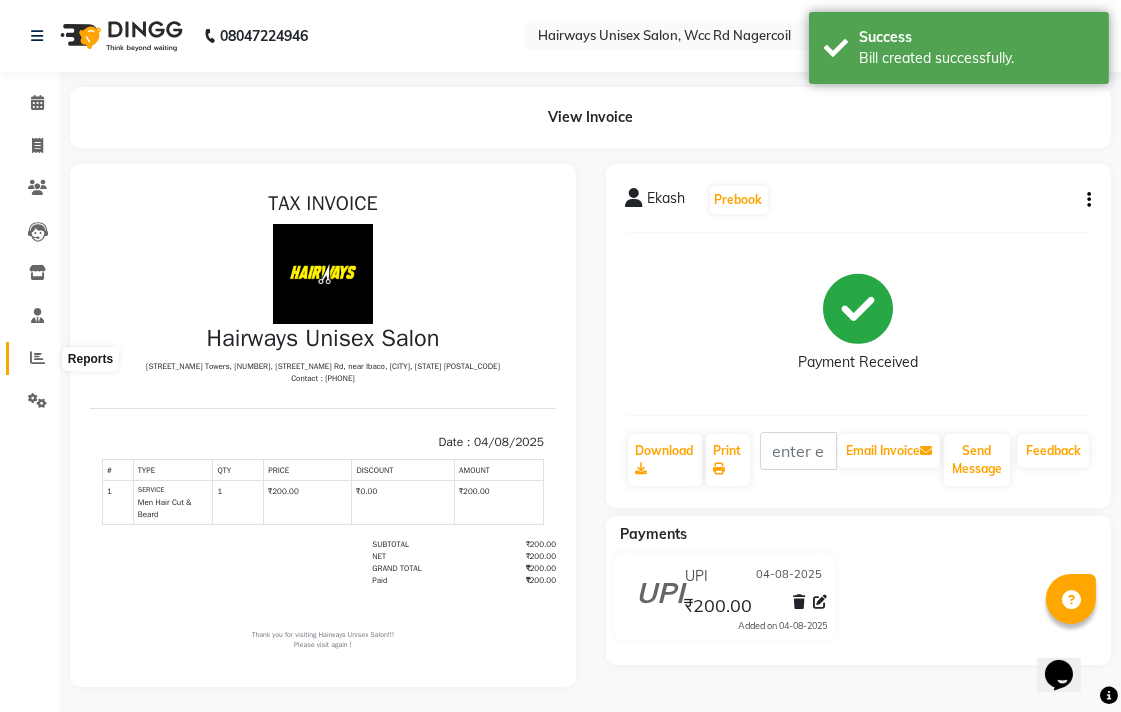 click 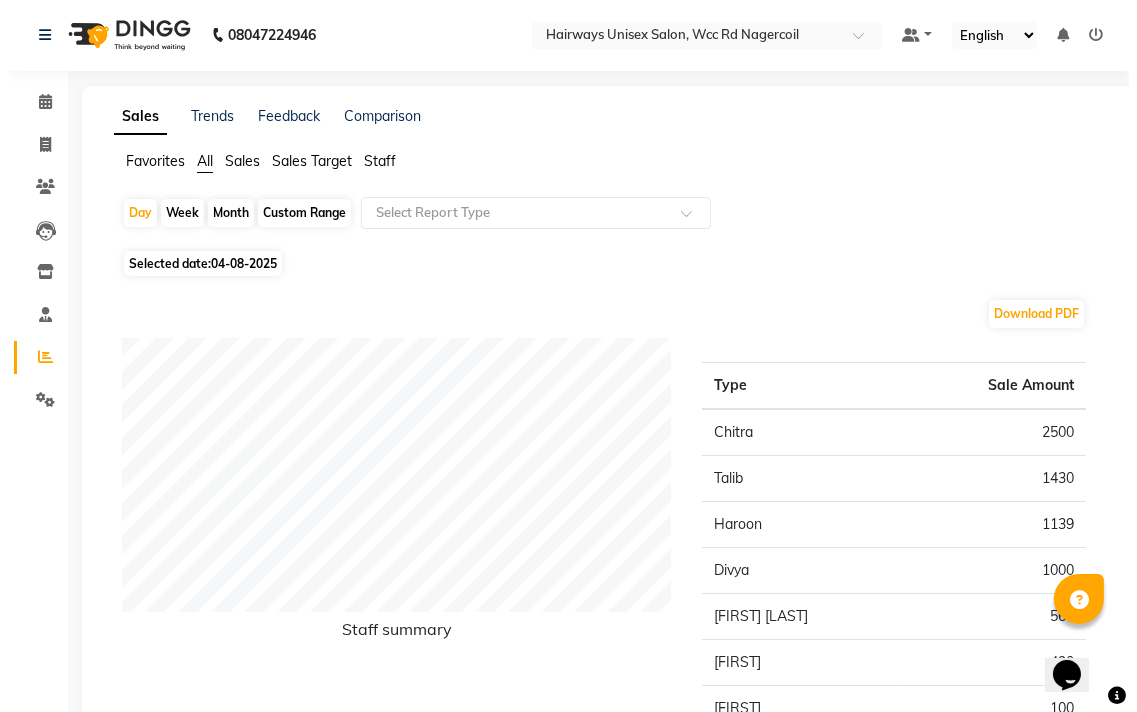 scroll, scrollTop: 0, scrollLeft: 0, axis: both 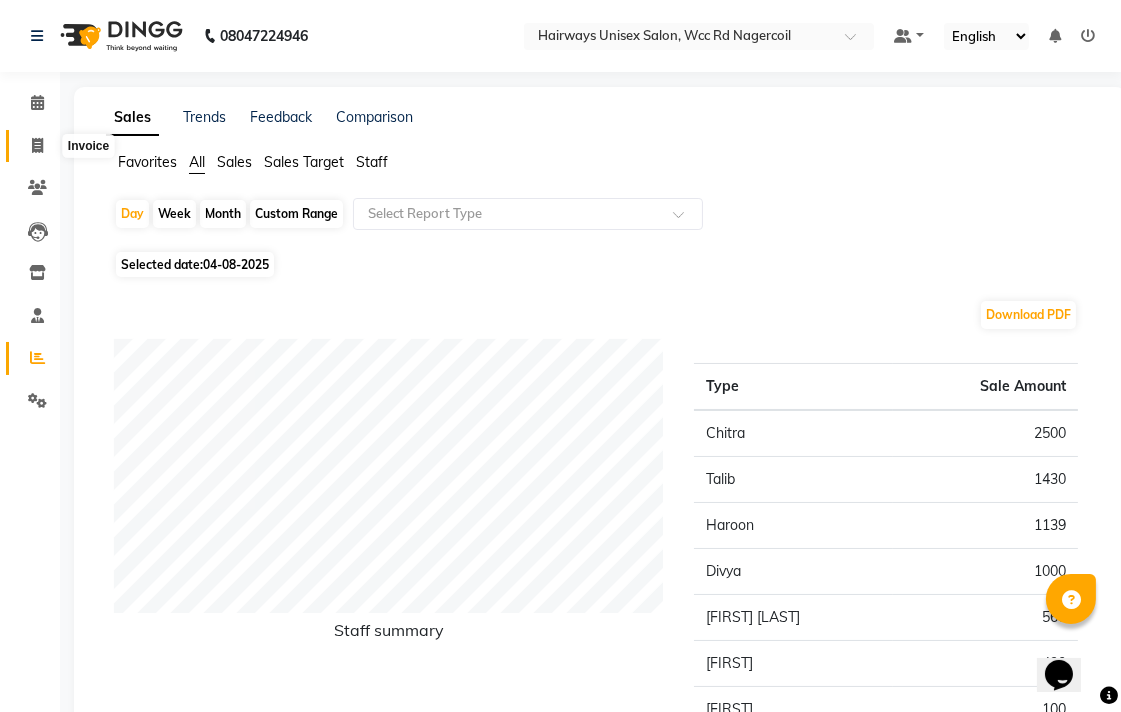 click 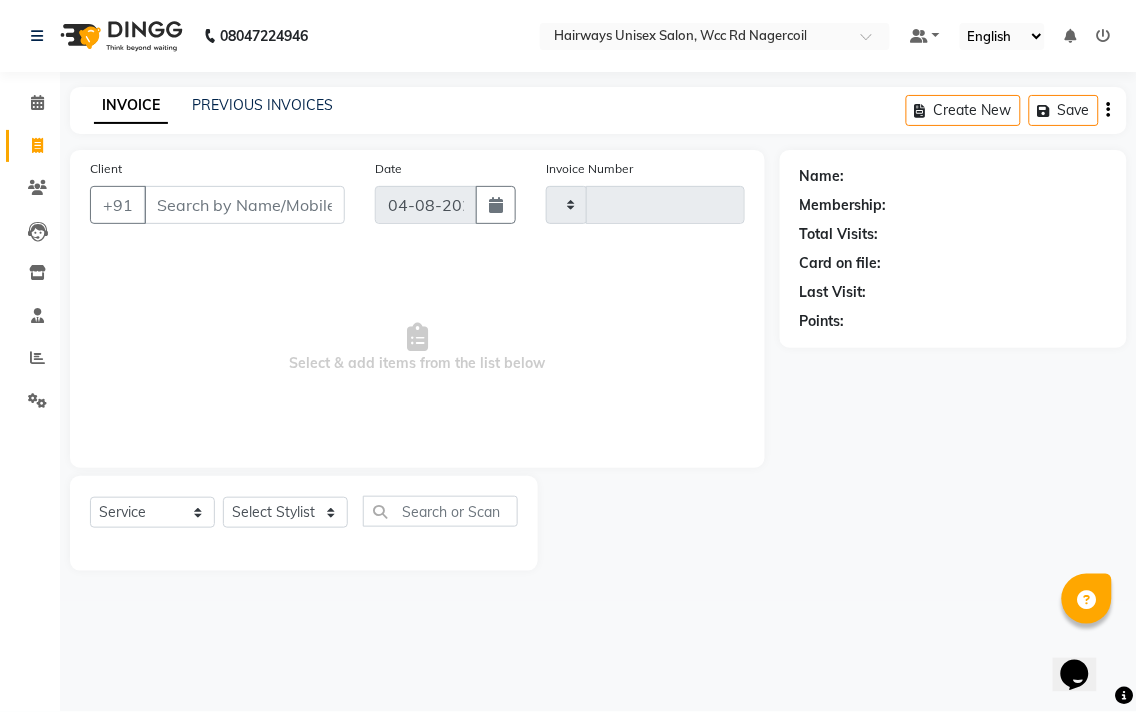 type on "5316" 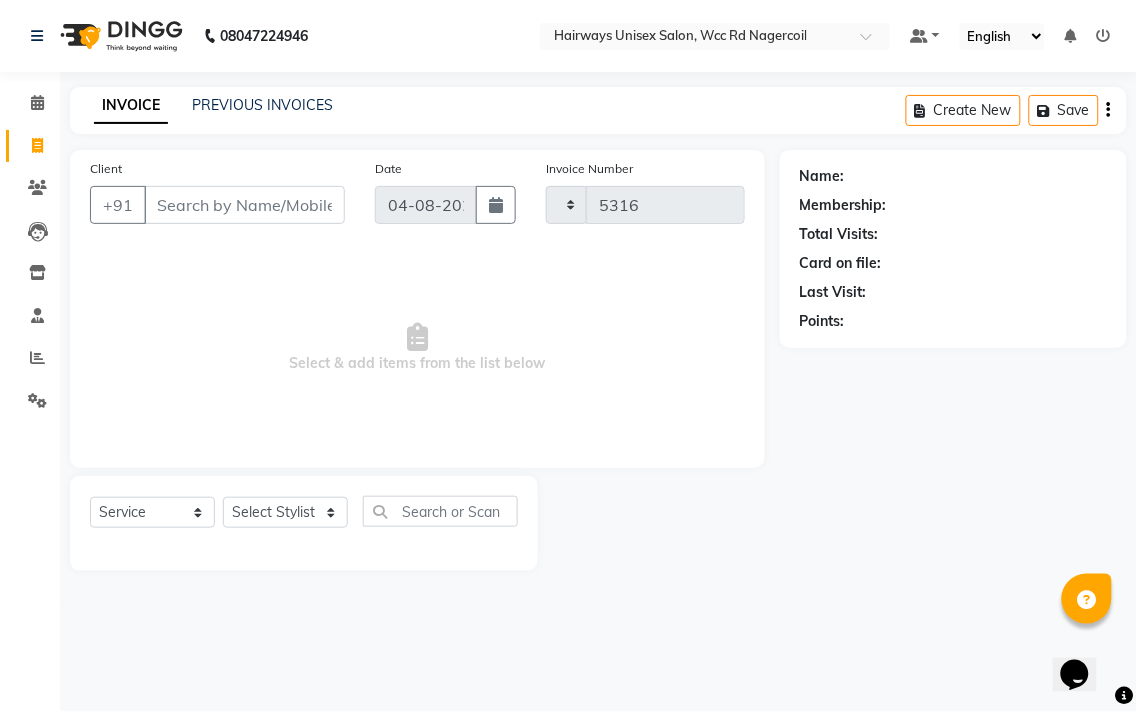 select on "6523" 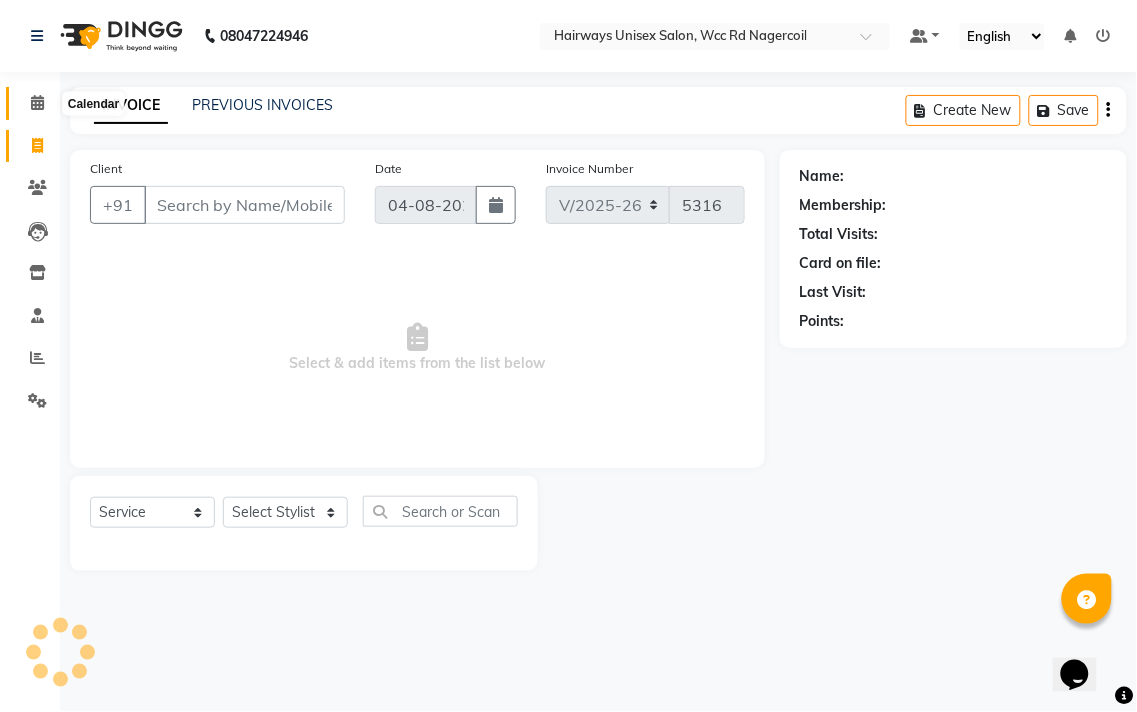 click 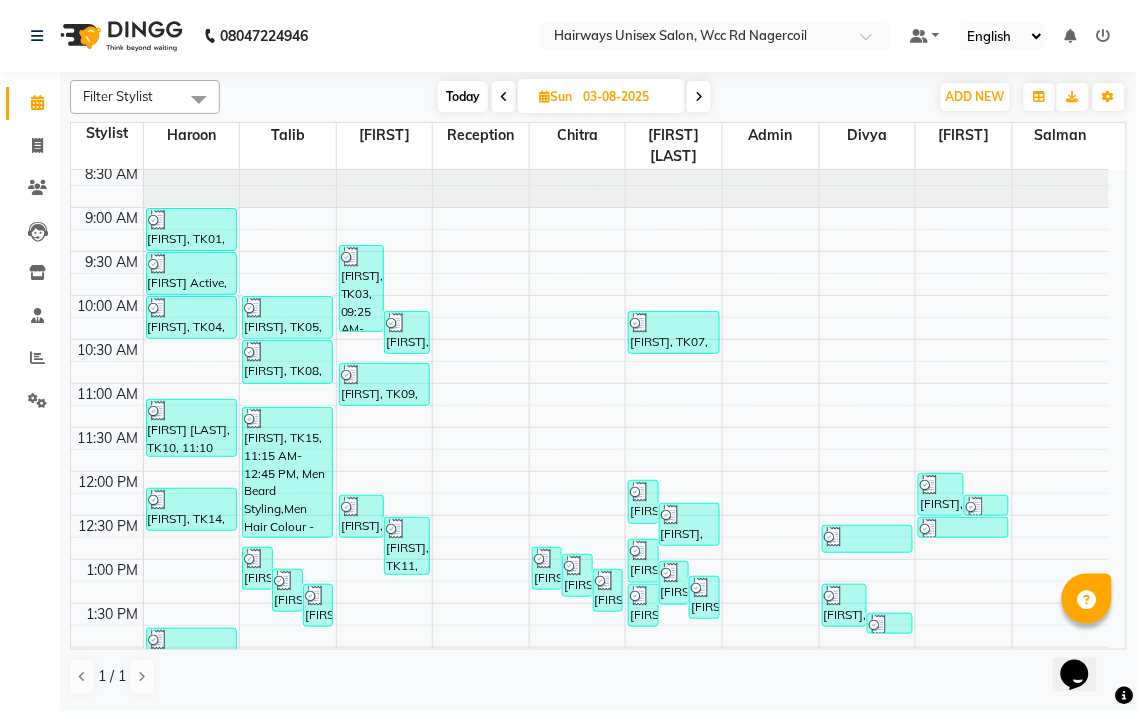 scroll, scrollTop: 0, scrollLeft: 0, axis: both 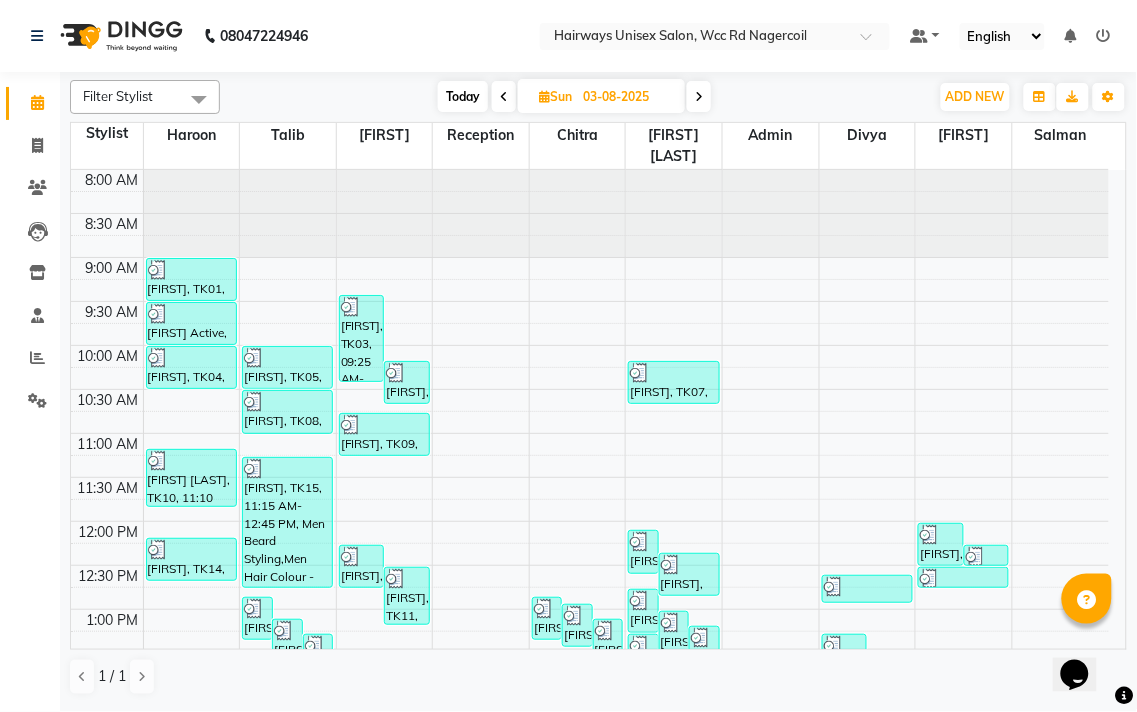 click at bounding box center [699, 96] 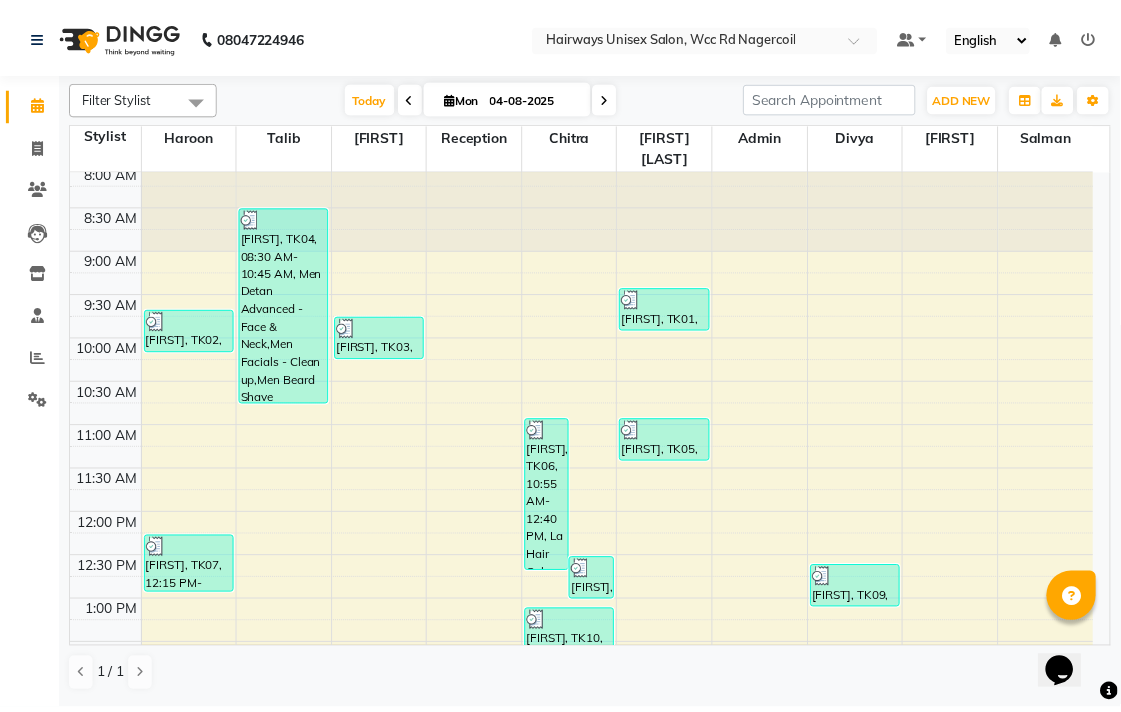 scroll, scrollTop: 0, scrollLeft: 0, axis: both 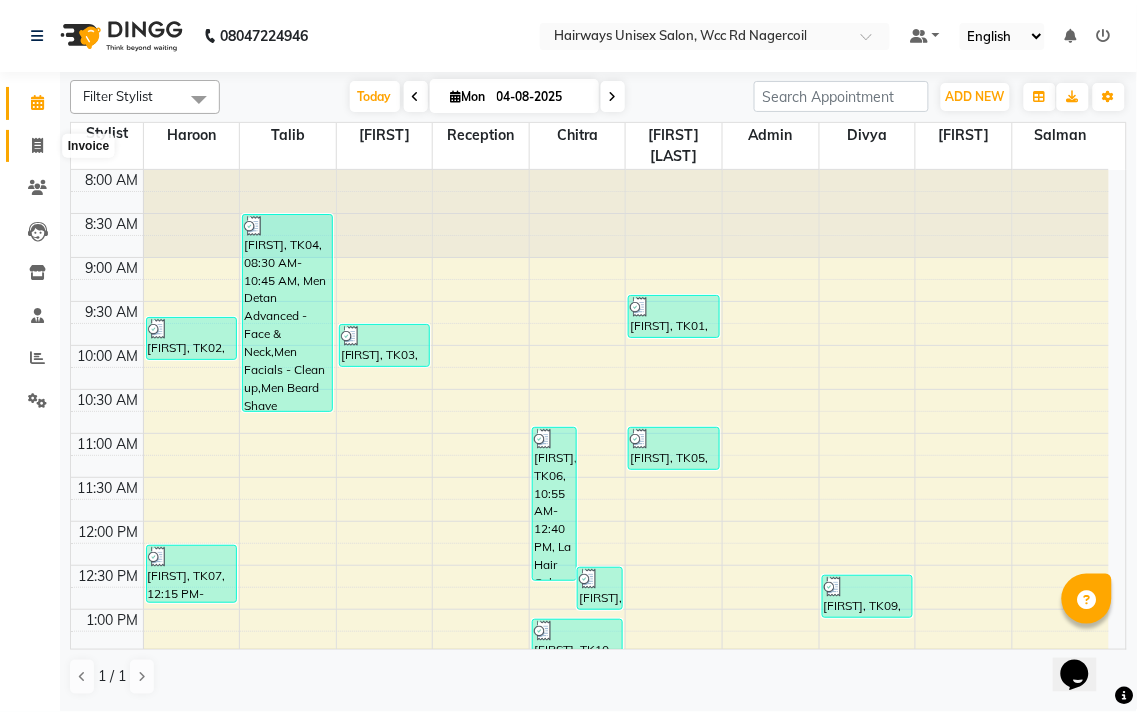 click 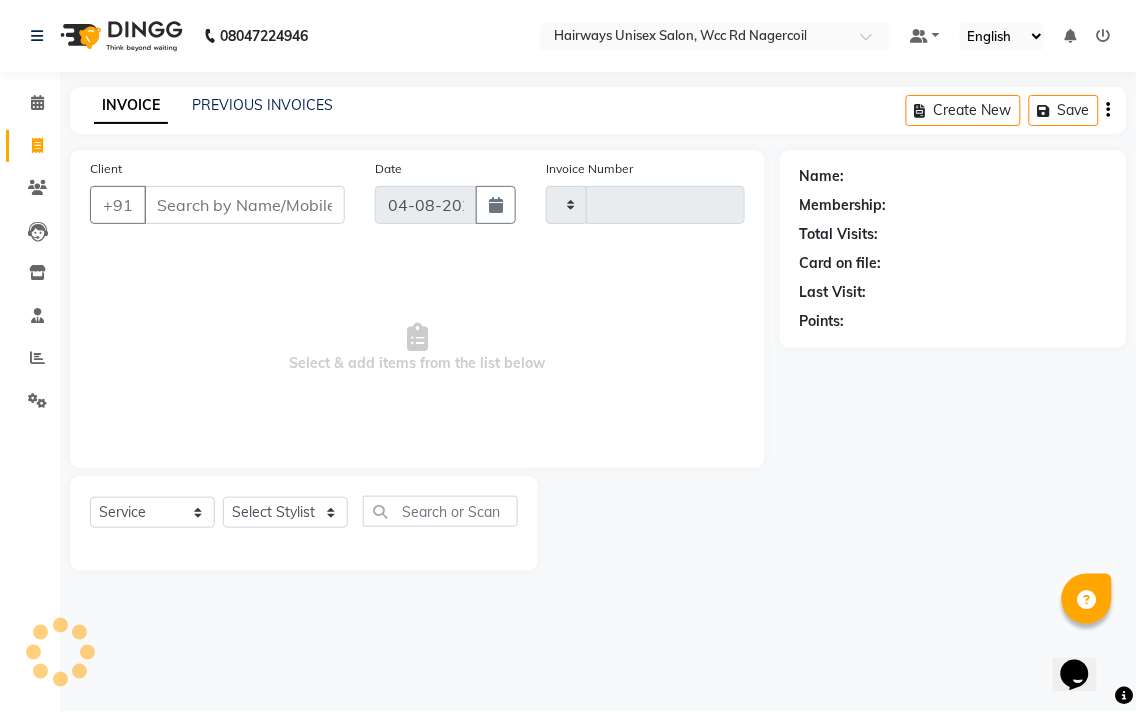 type on "5316" 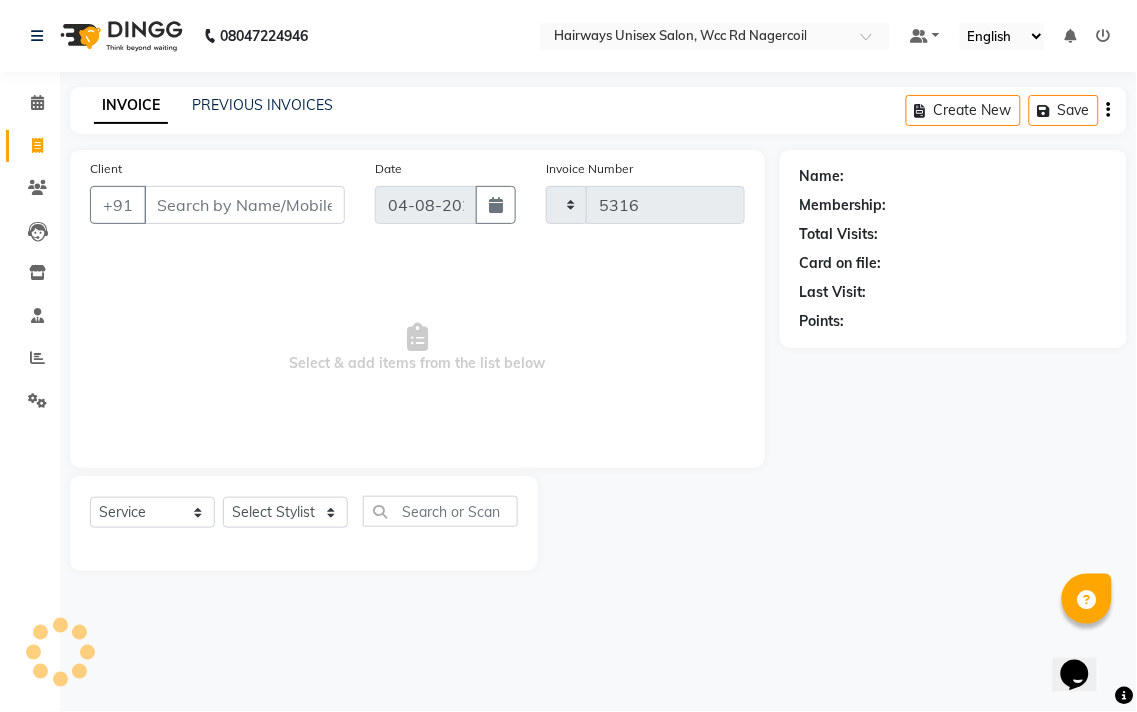select on "6523" 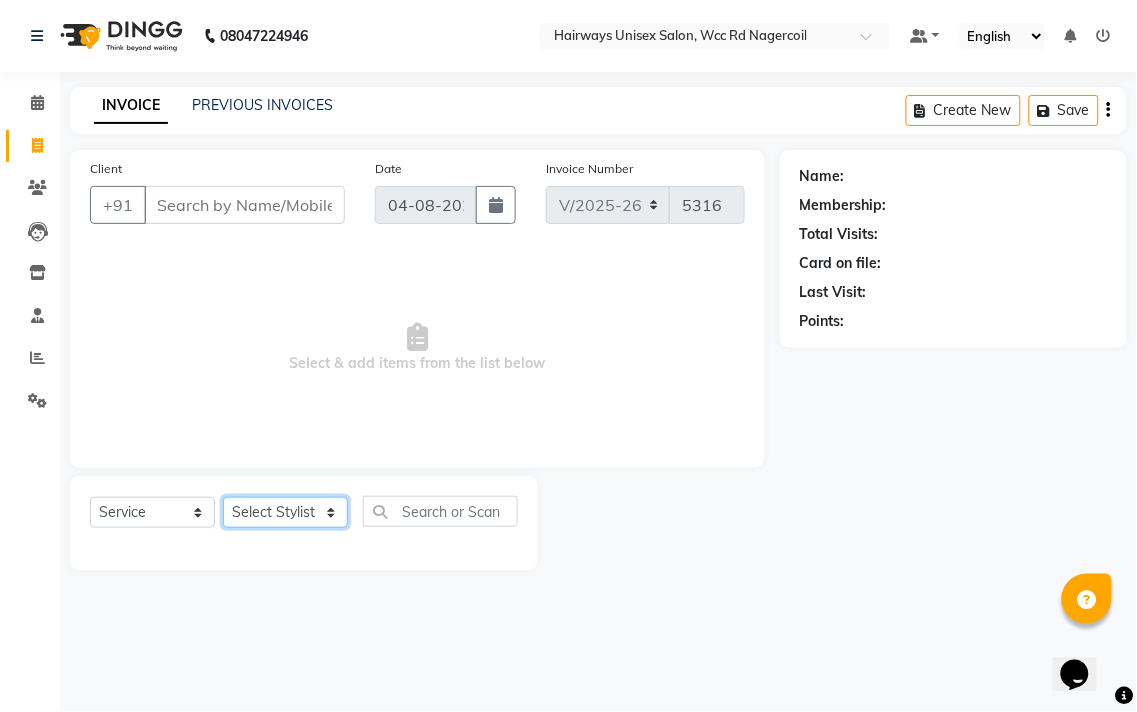 click on "Select Stylist Admin Chitra divya Gokila Haroon Imran Reception Salman Sartaj Khan Talib" 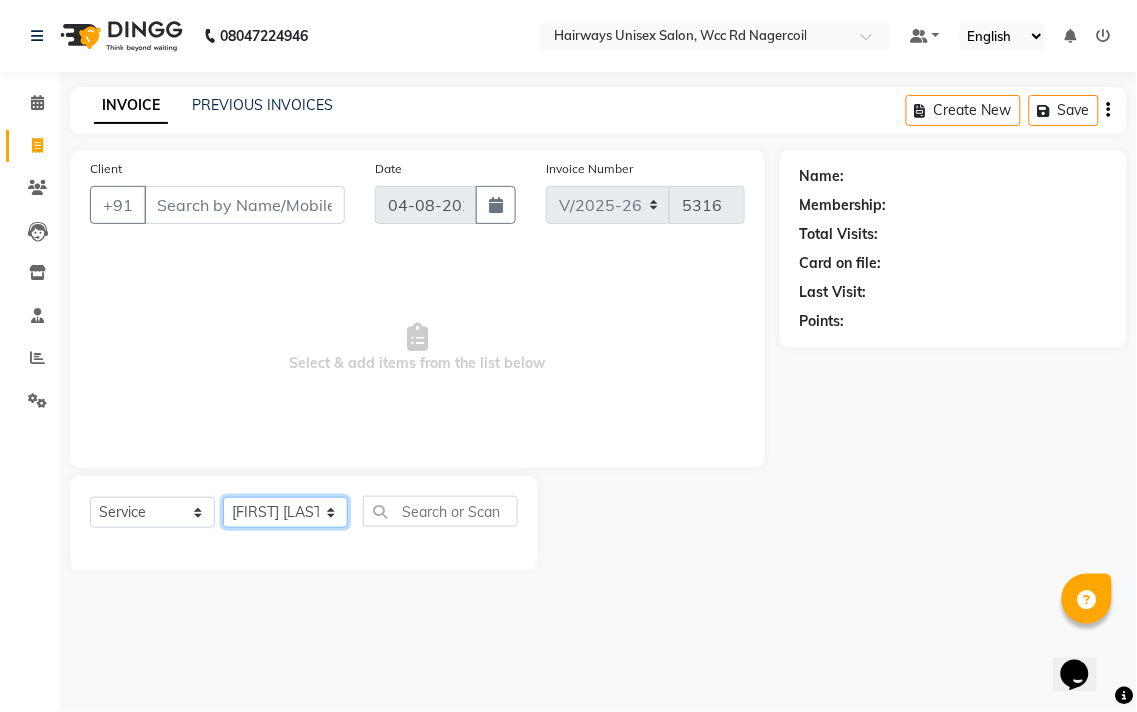 click on "Select Stylist Admin Chitra divya Gokila Haroon Imran Reception Salman Sartaj Khan Talib" 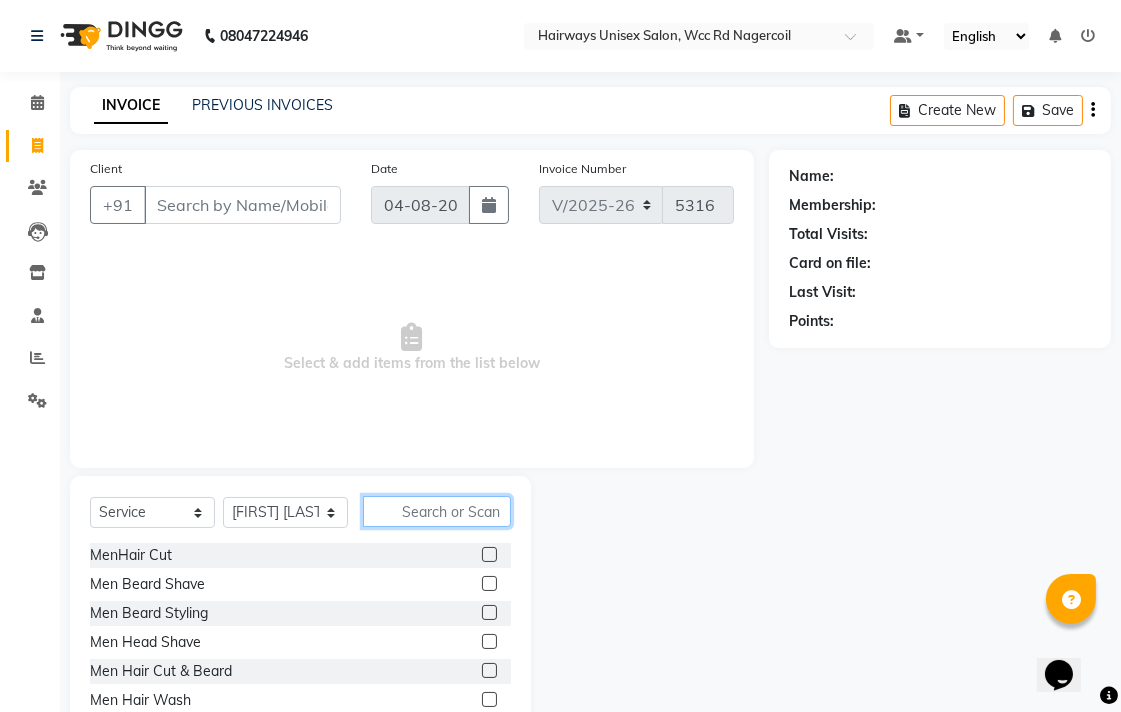 click 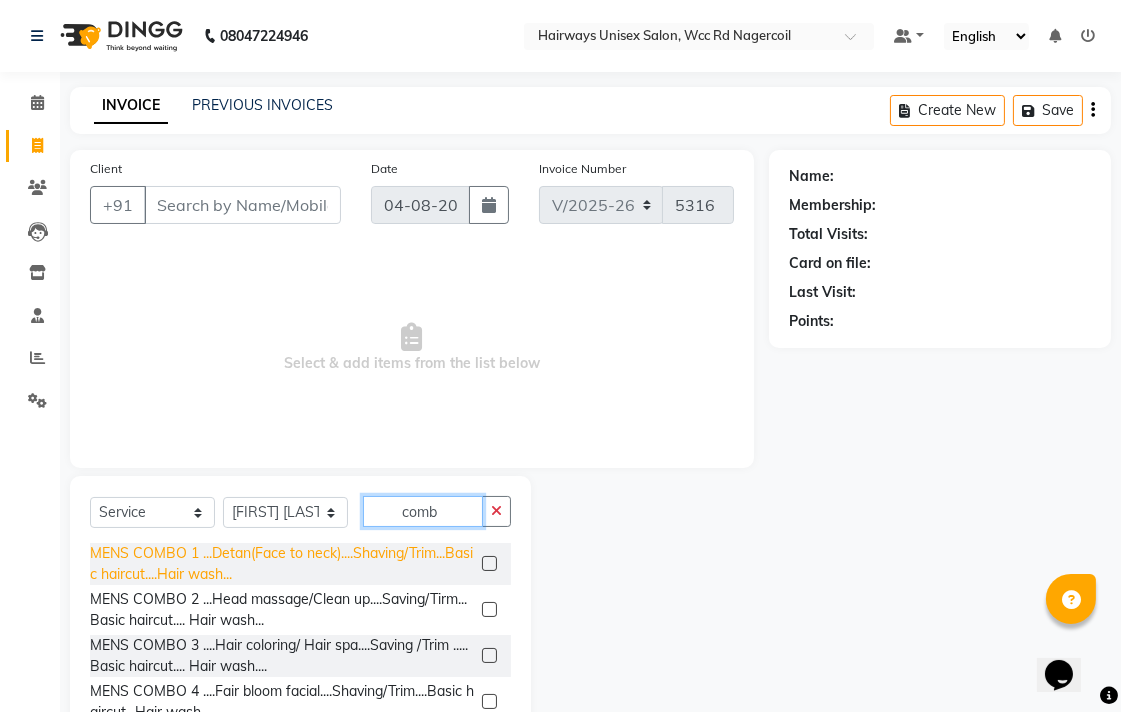 type on "comb" 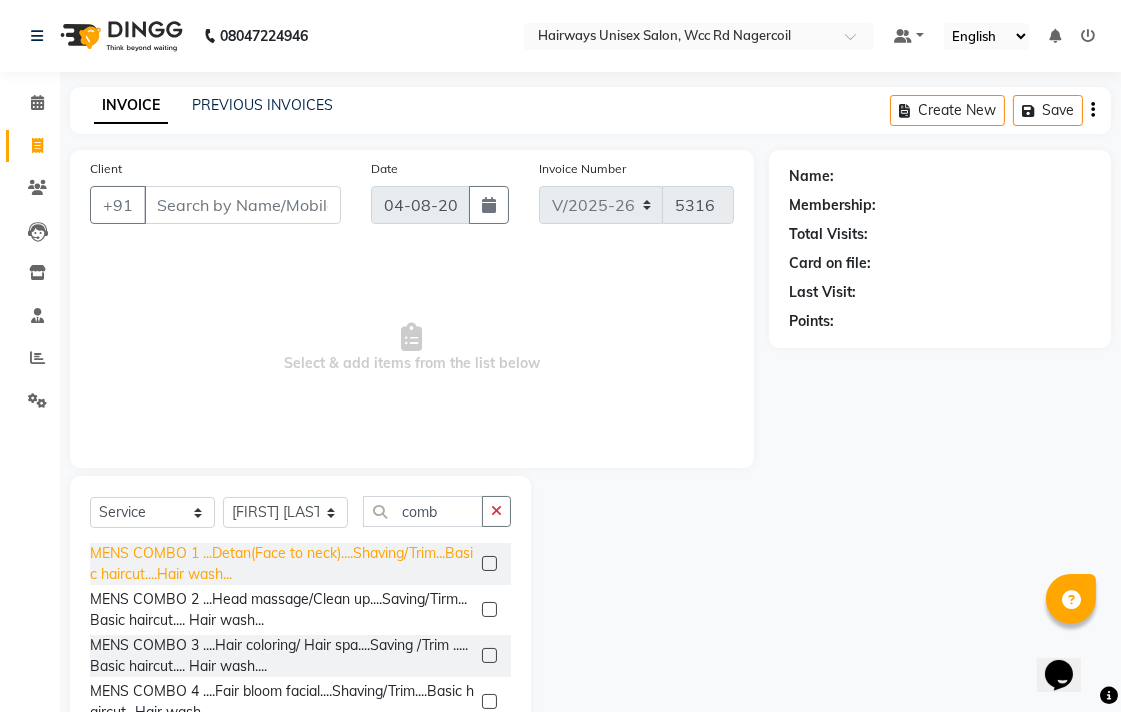 click on "MENS COMBO  1  ...Detan(Face to neck)....Shaving/Trim...Basic haircut....Hair wash..." 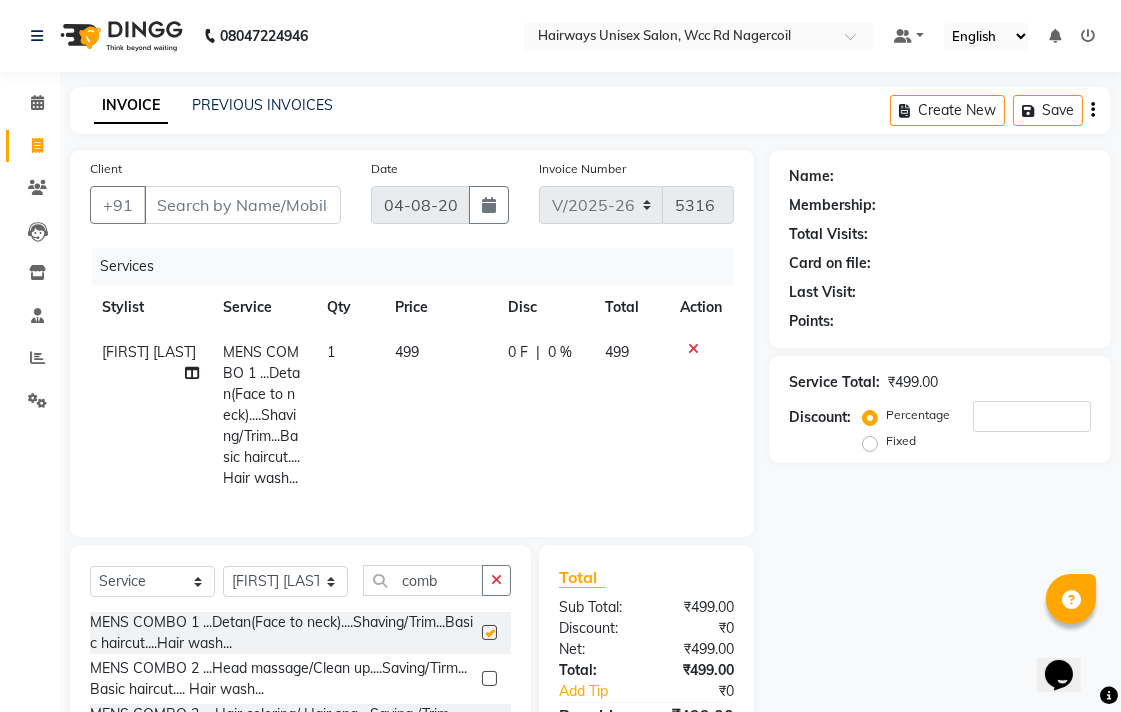 checkbox on "false" 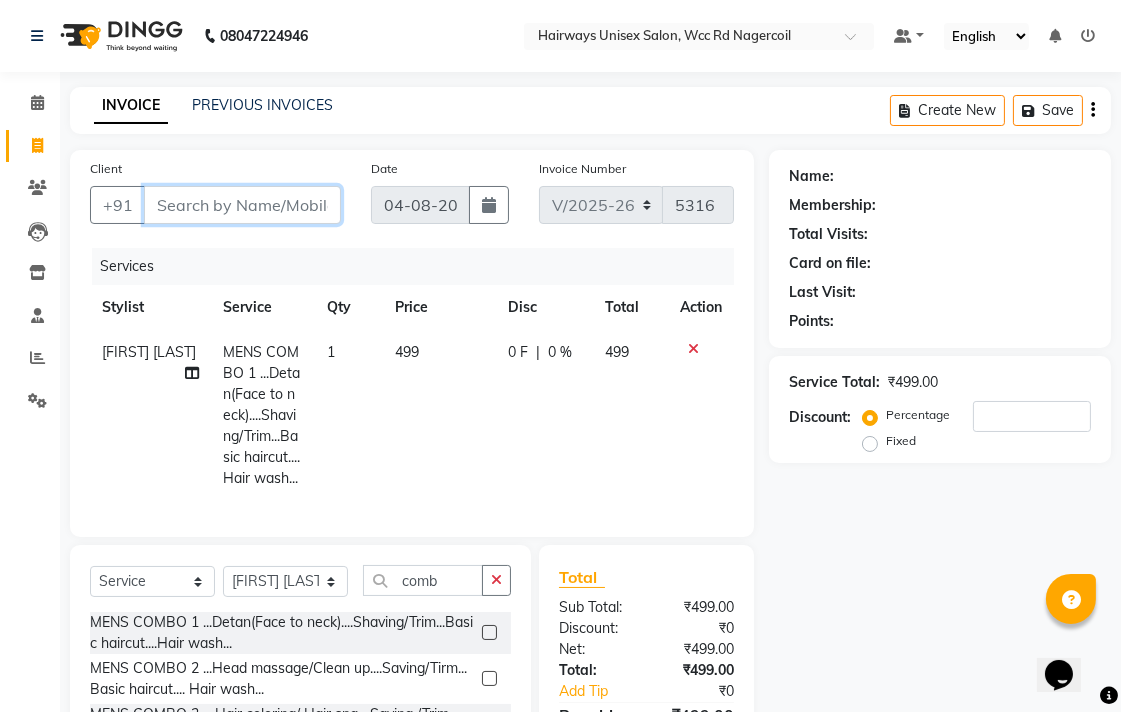 click on "Client" at bounding box center (242, 205) 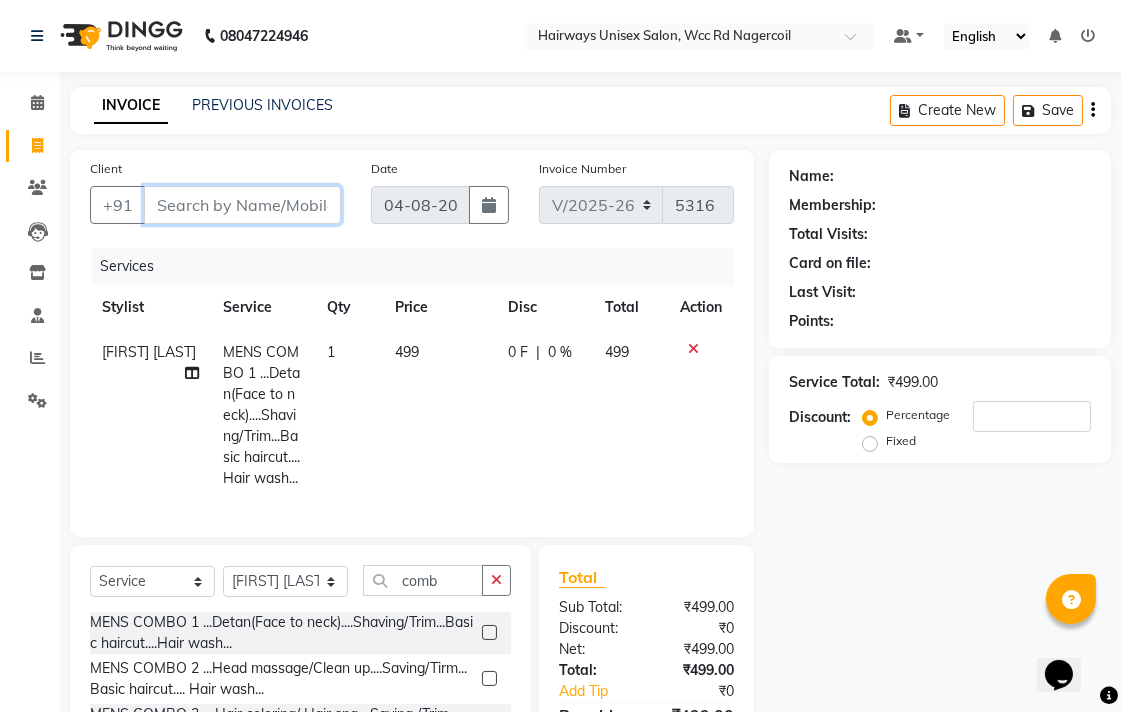 type on "7" 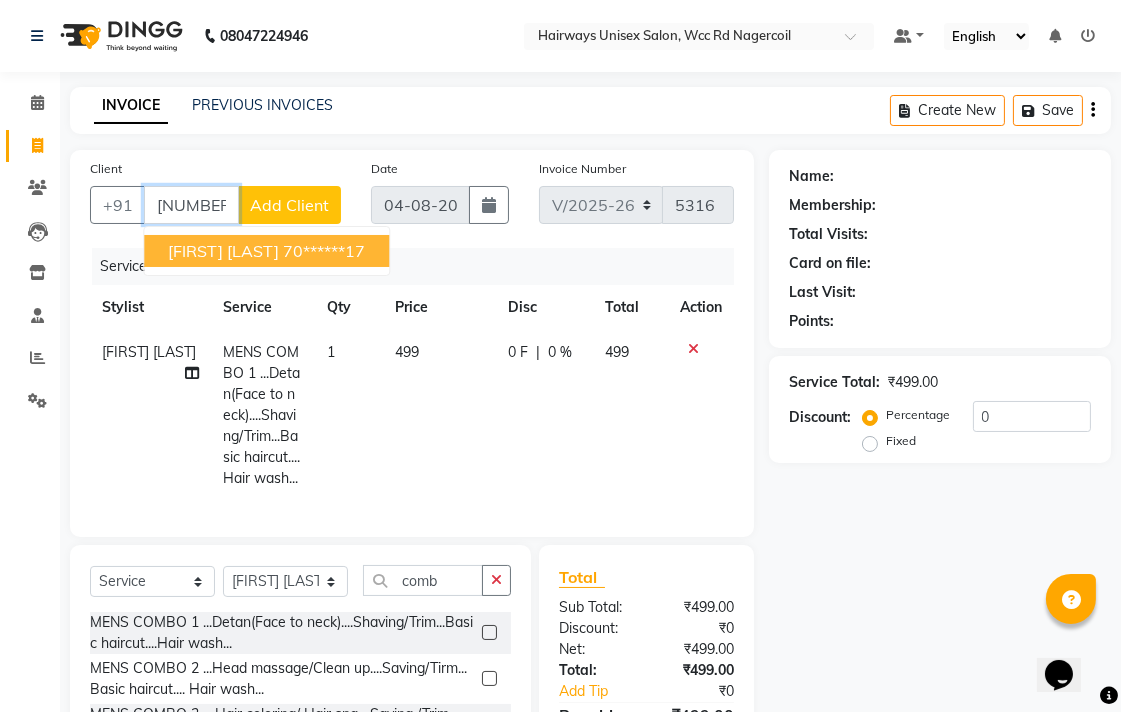 click on "[FIRST] [LAST] [PHONE]" at bounding box center (266, 251) 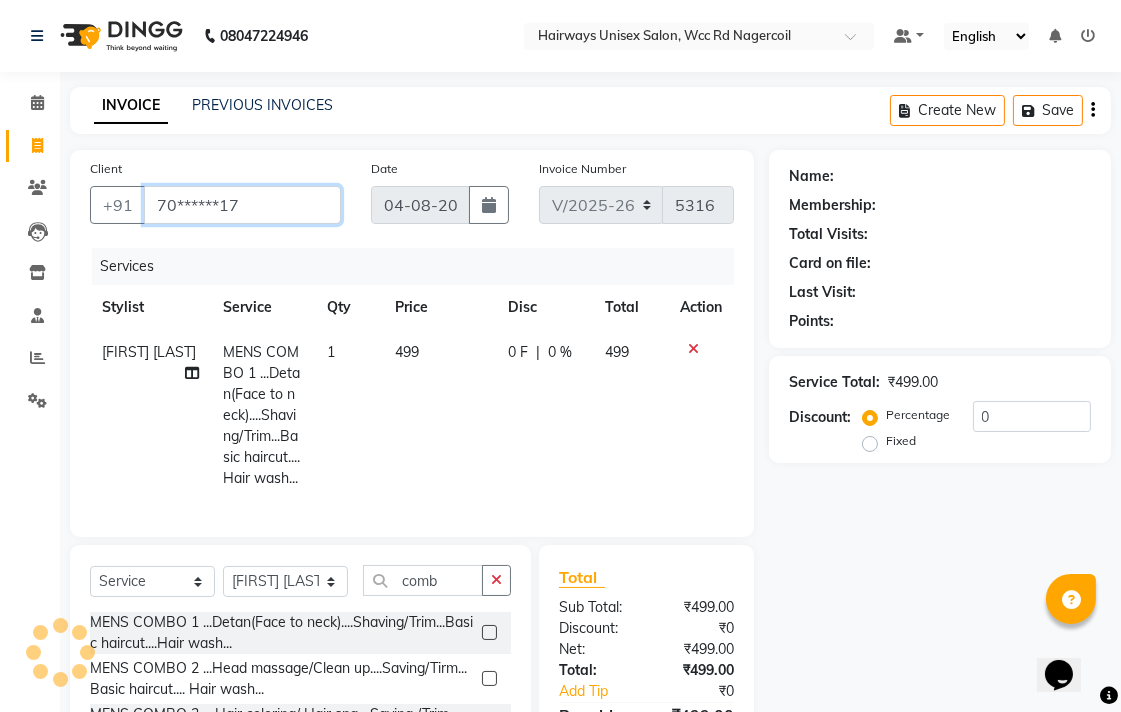type on "70******17" 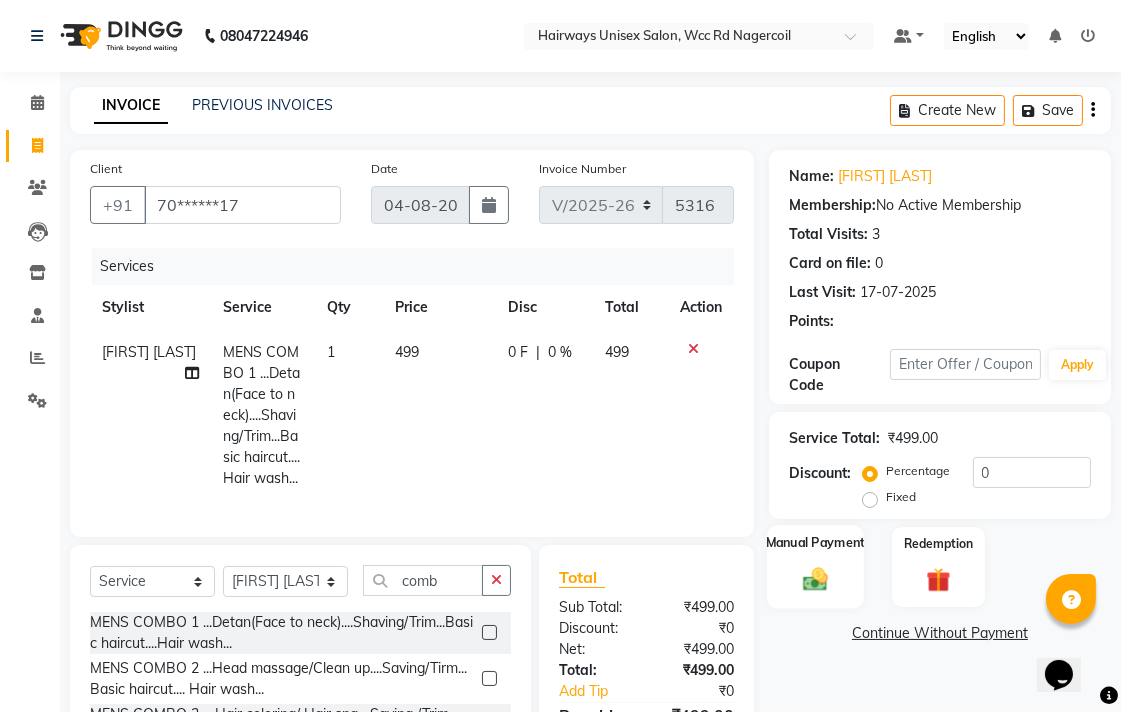 click on "Manual Payment" 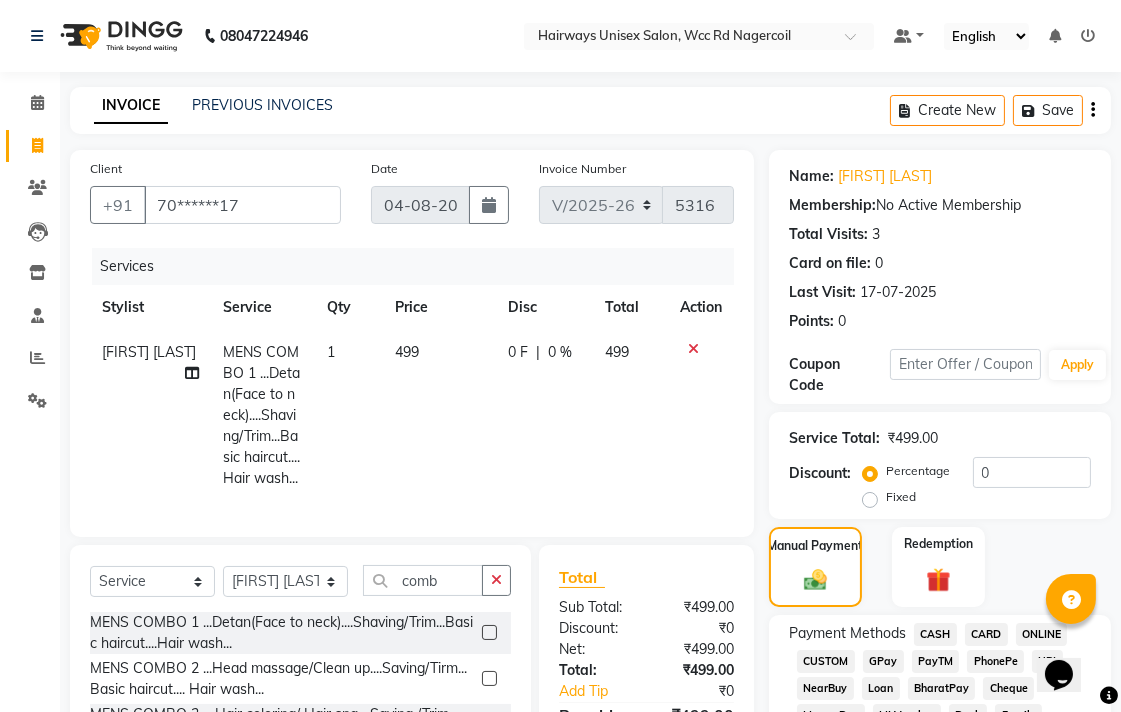 scroll, scrollTop: 333, scrollLeft: 0, axis: vertical 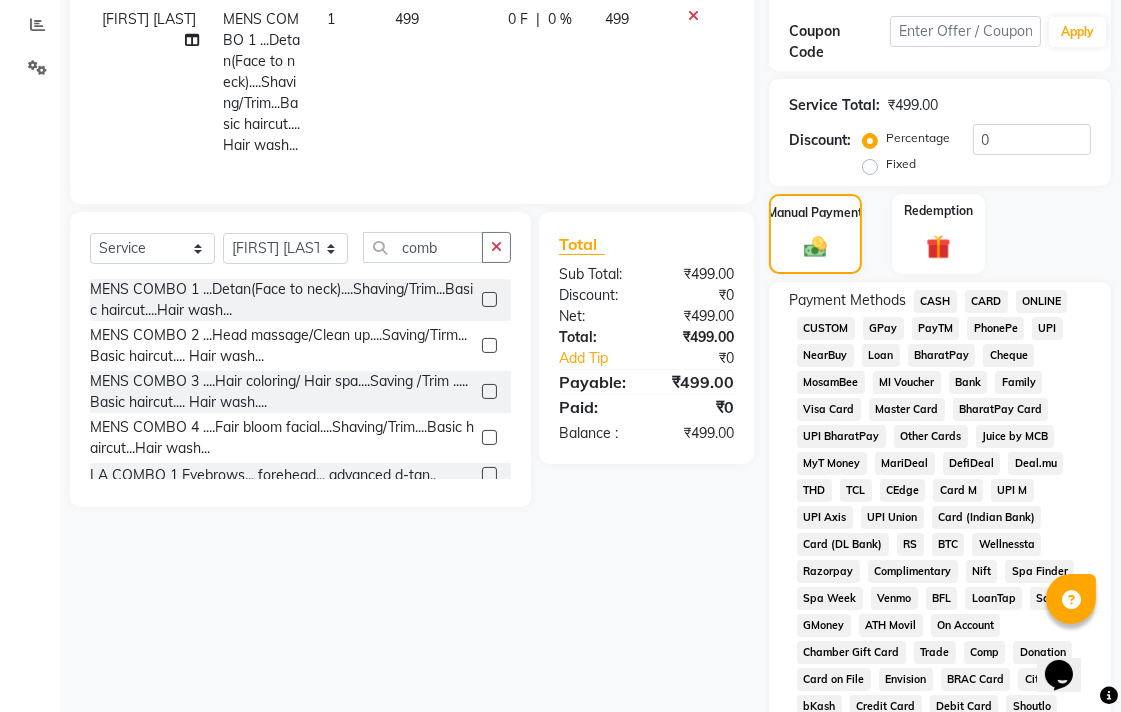 click on "UPI" 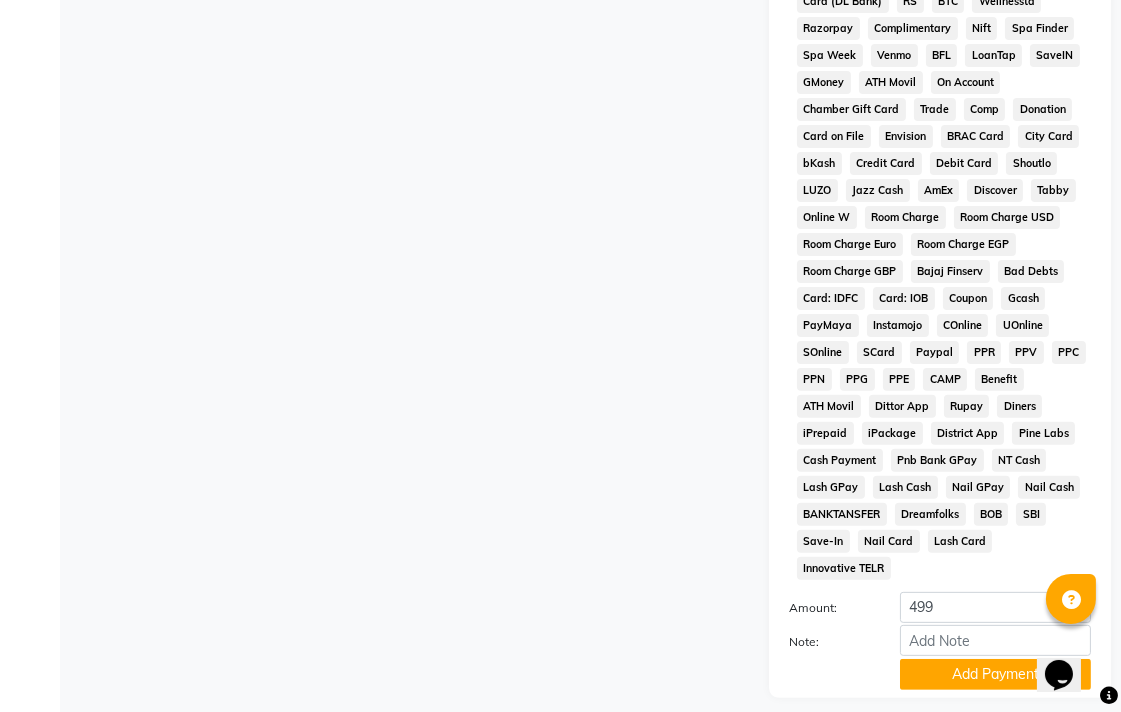 scroll, scrollTop: 888, scrollLeft: 0, axis: vertical 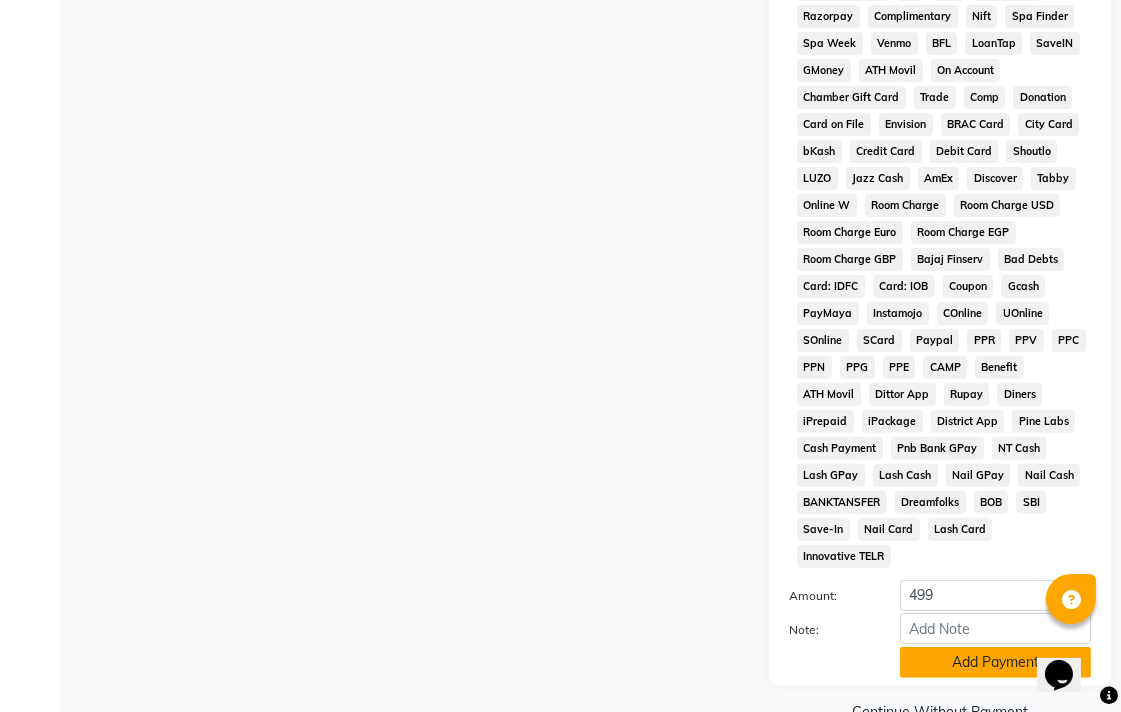 click on "Add Payment" 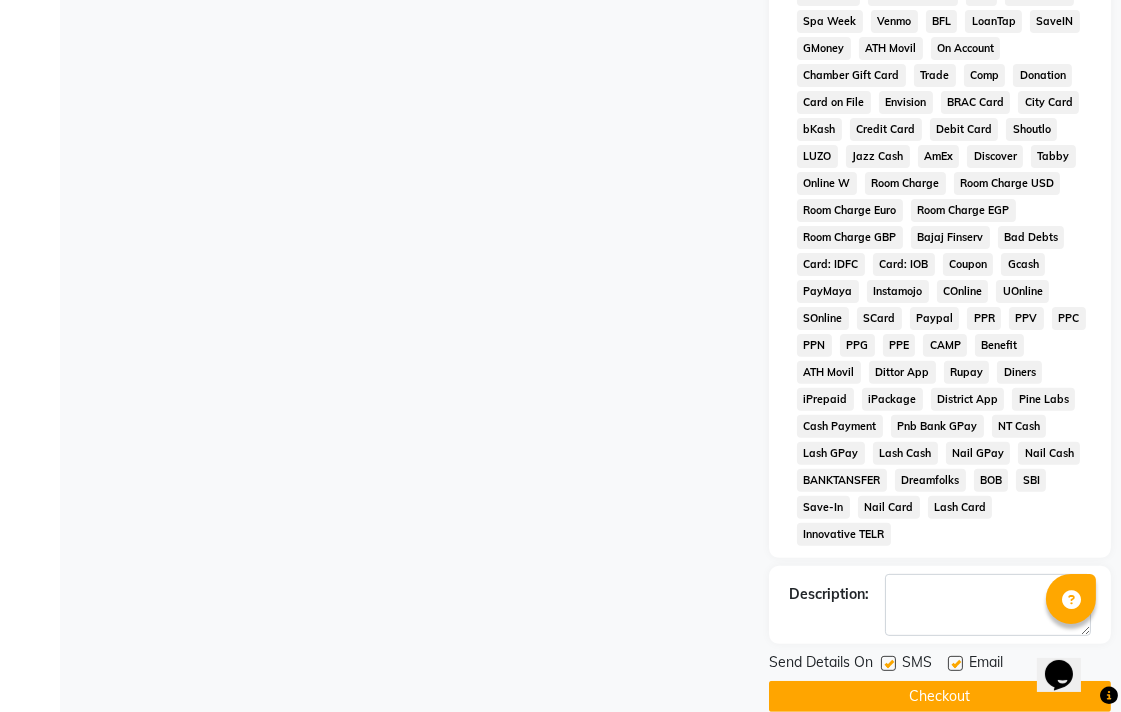 scroll, scrollTop: 921, scrollLeft: 0, axis: vertical 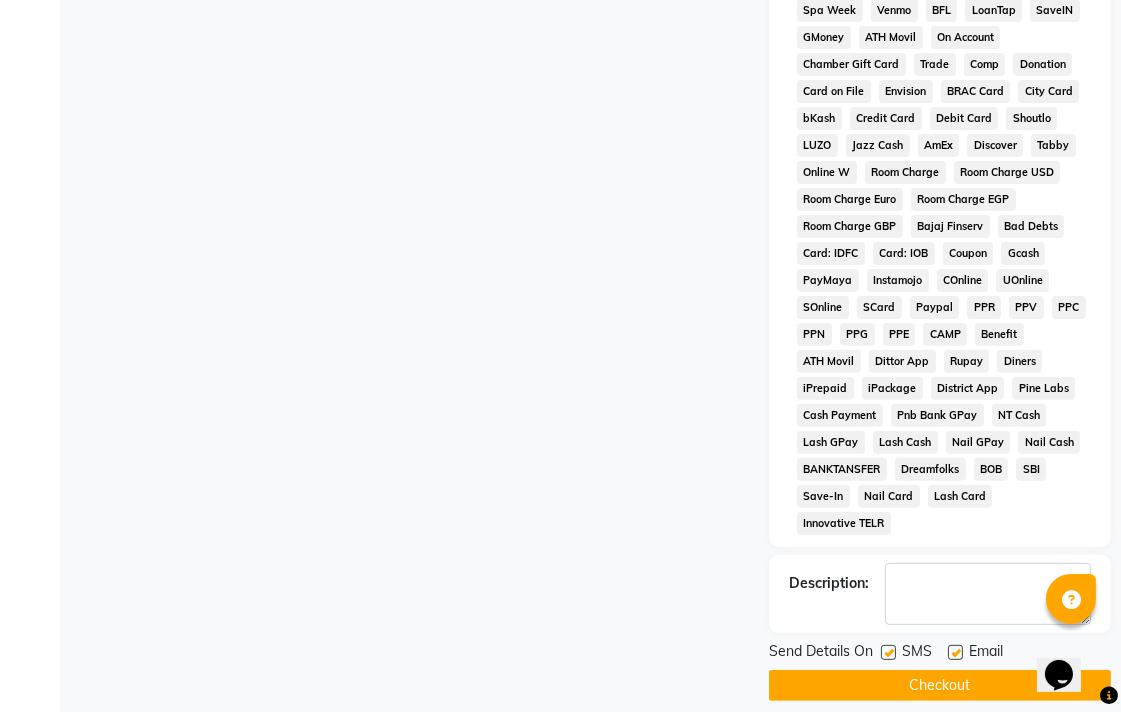 click on "Checkout" 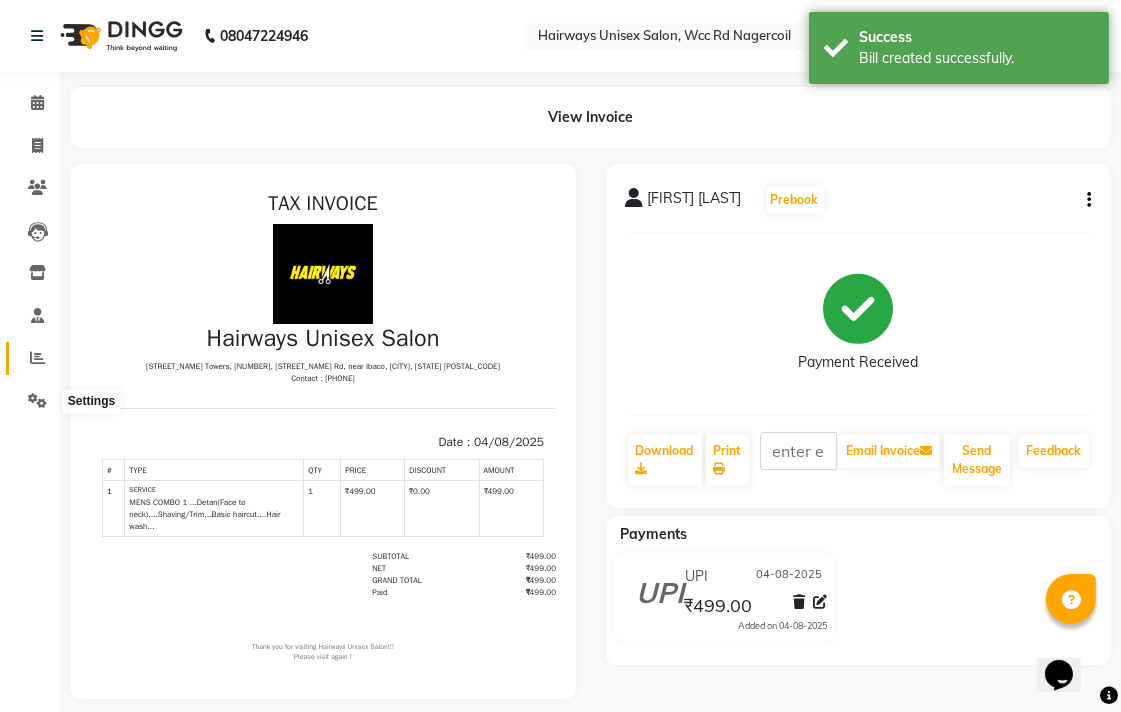 scroll, scrollTop: 0, scrollLeft: 0, axis: both 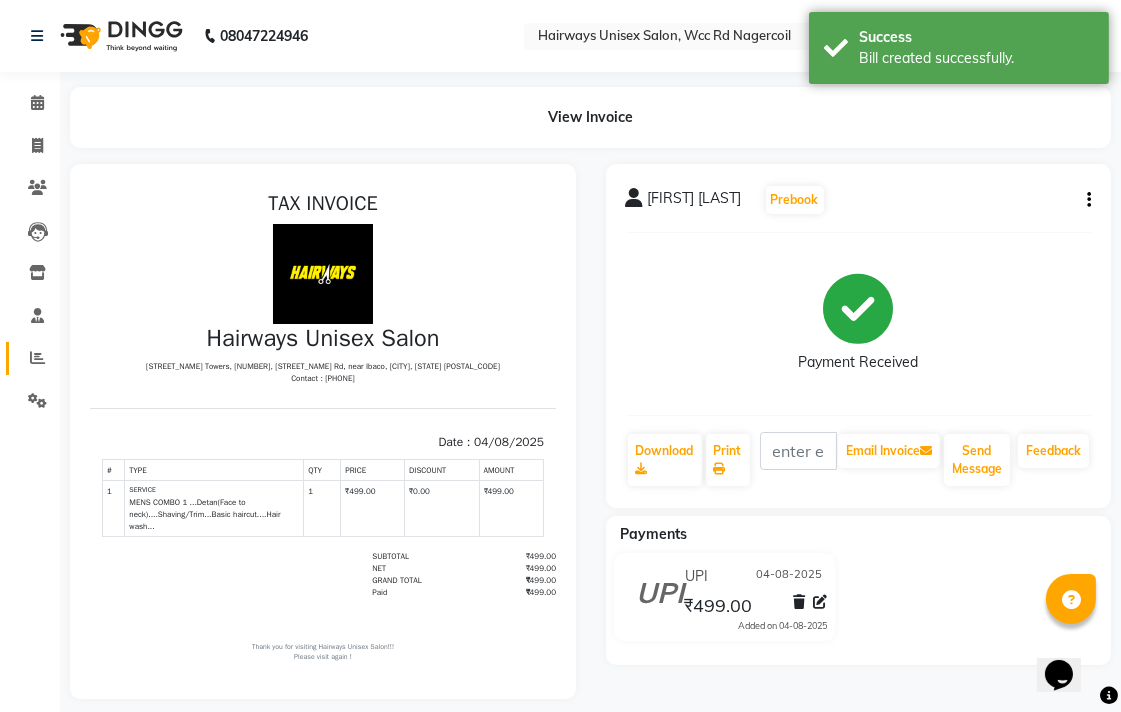 click on "Reports" 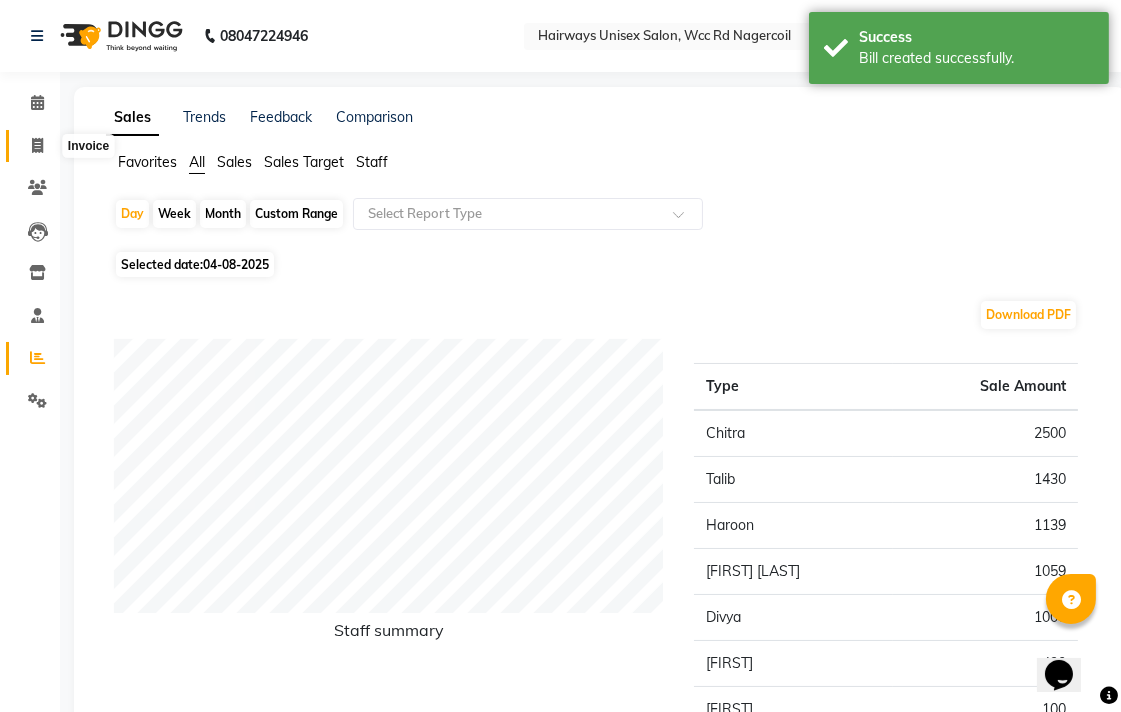click 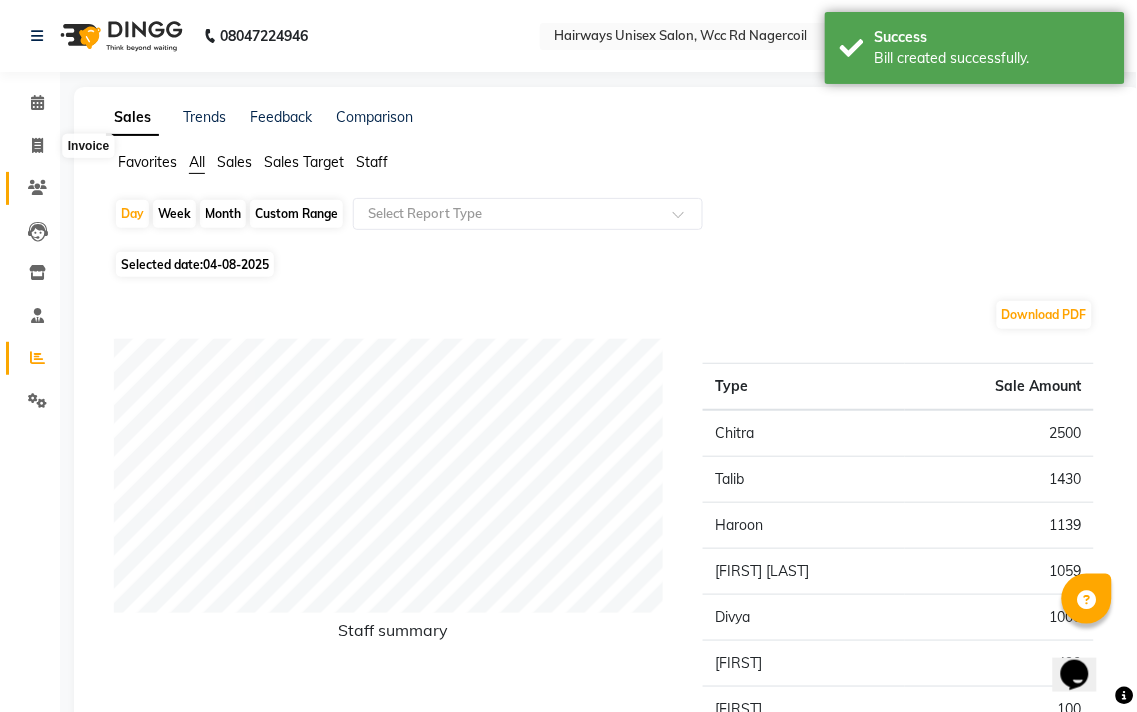 select on "6523" 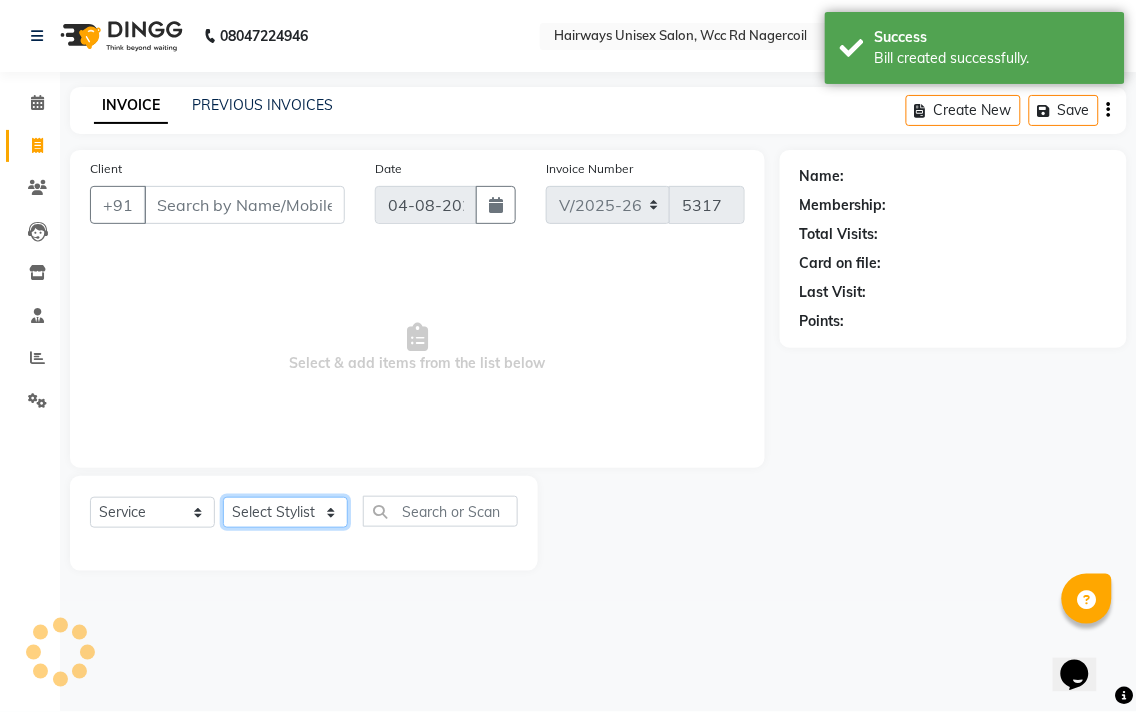 click on "Select Stylist" 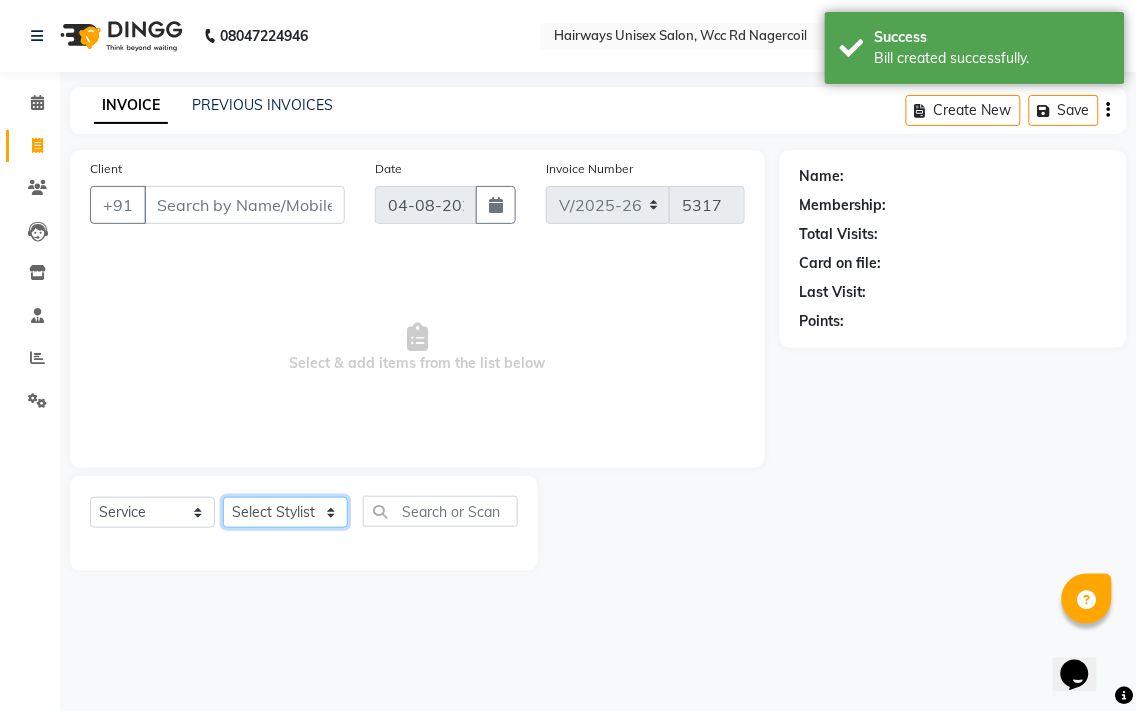 select on "49914" 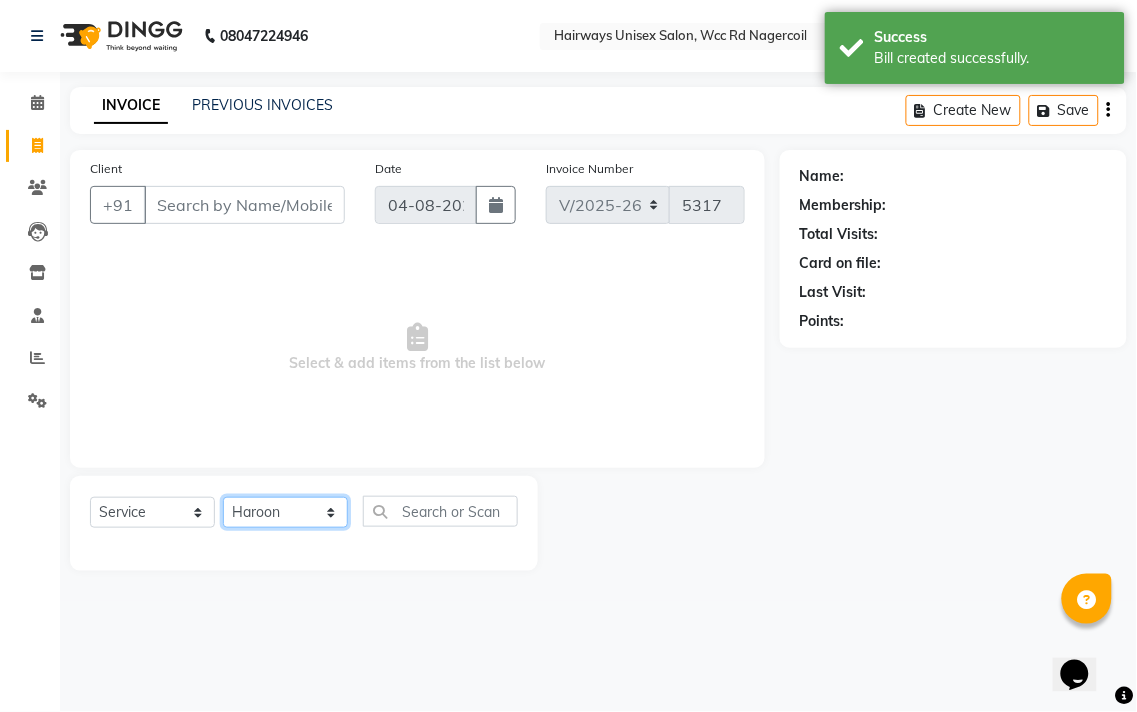 click on "Select Stylist Admin Chitra divya Gokila Haroon Imran Reception Salman Sartaj Khan Talib" 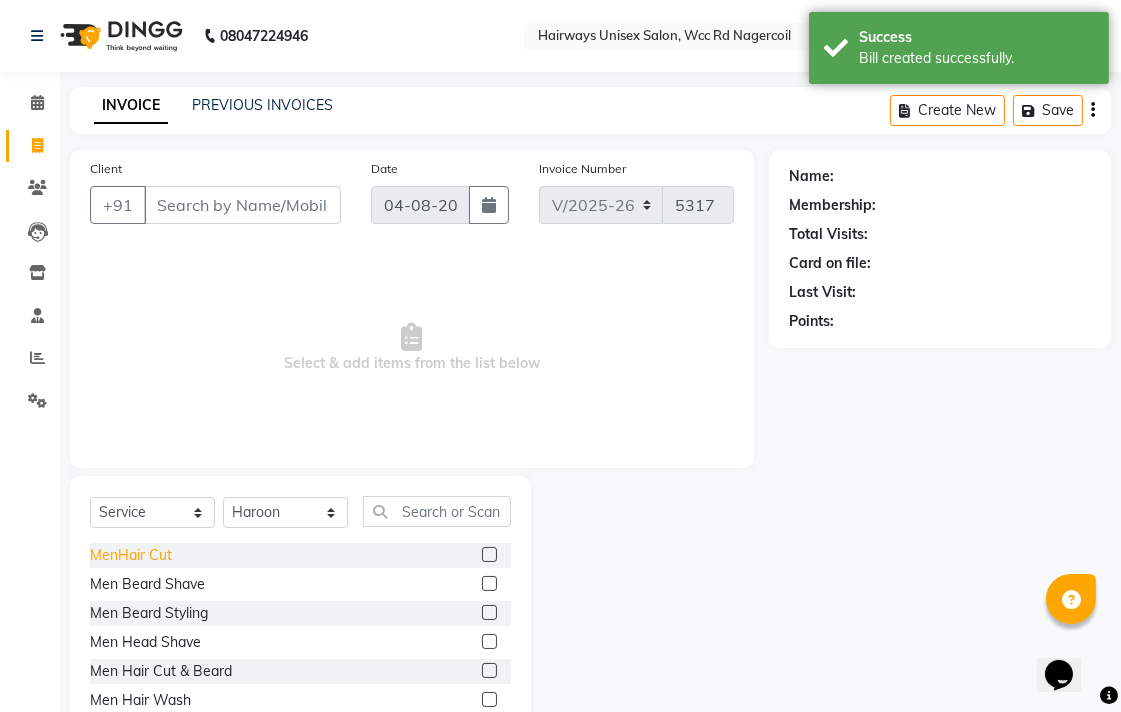 click on "MenHair Cut" 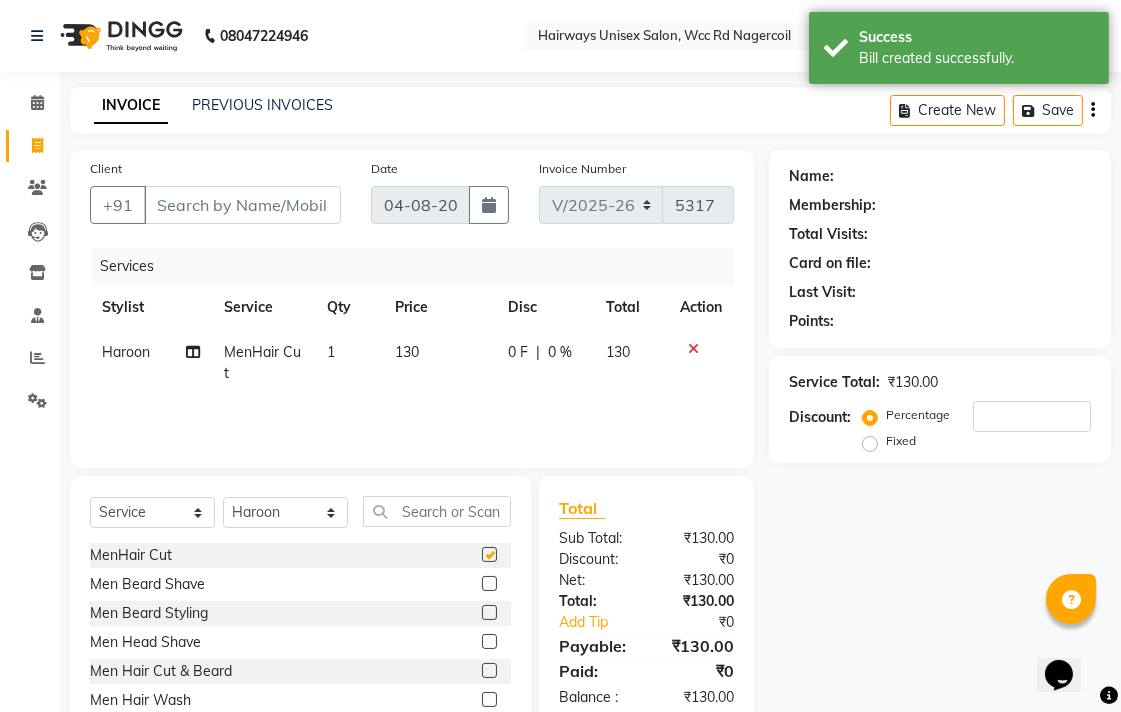 checkbox on "false" 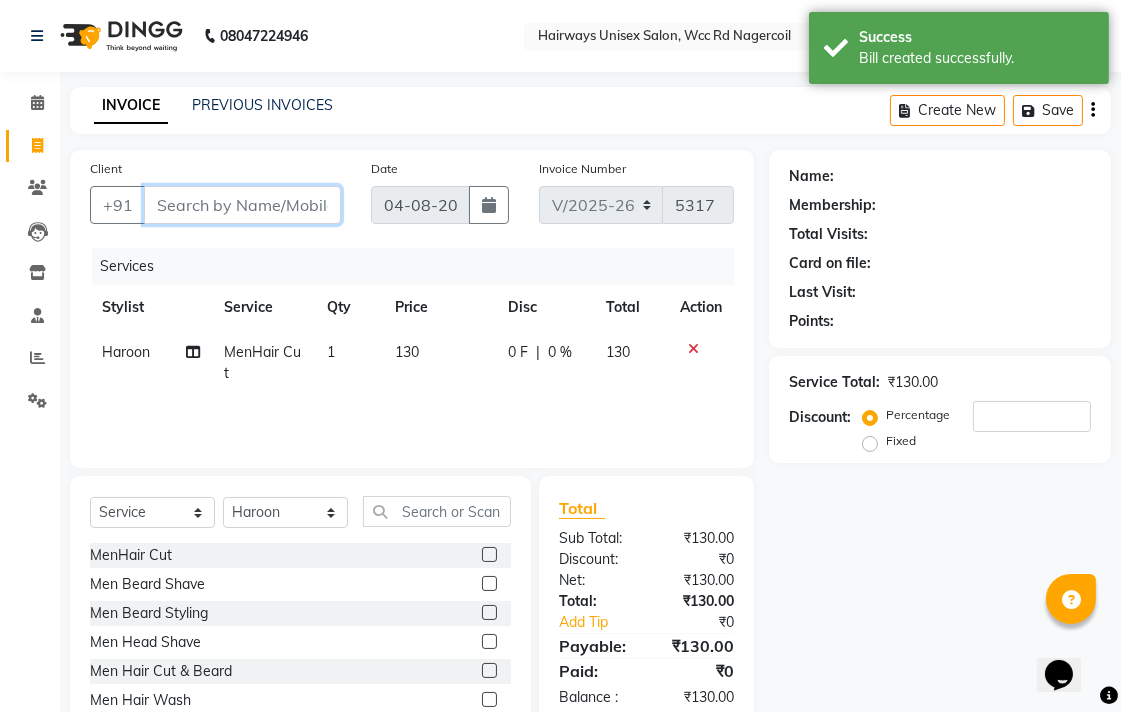 click on "Client" at bounding box center (242, 205) 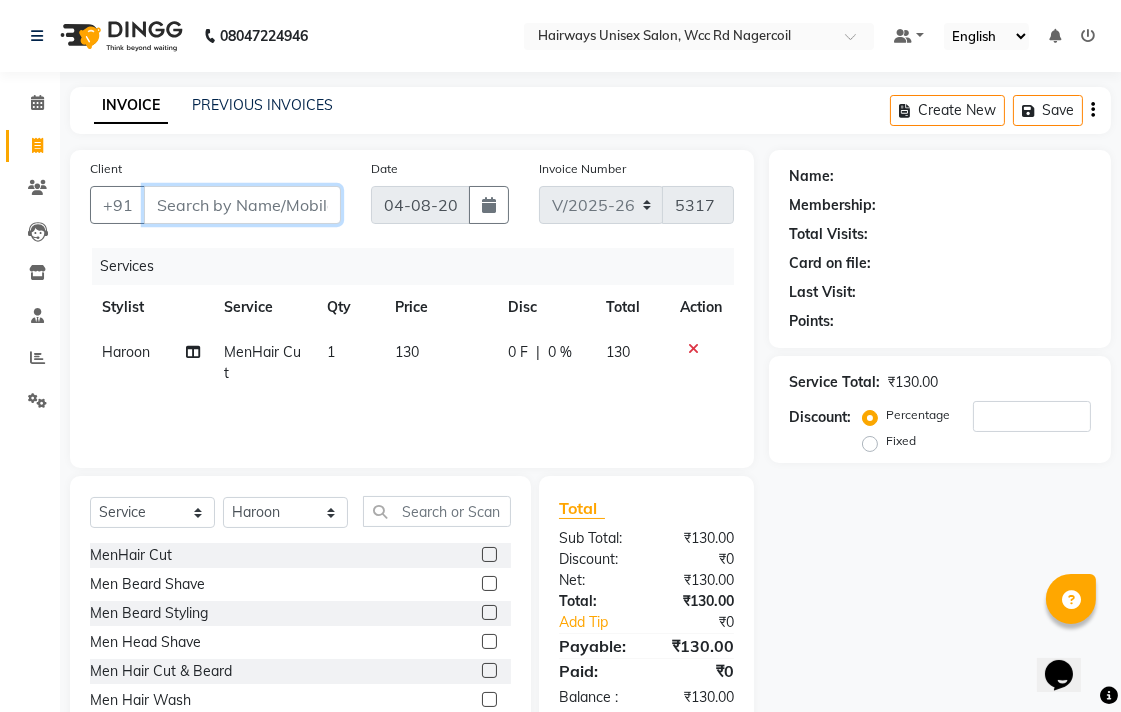 type on "8" 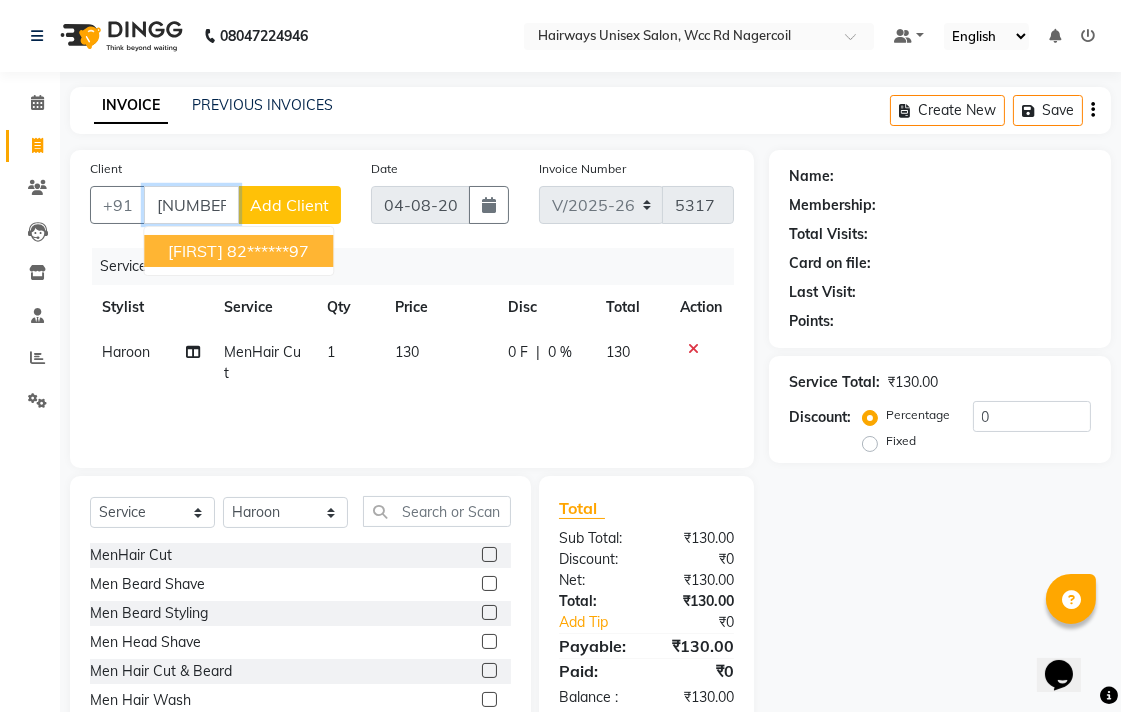 click on "[FIRST] [NUMBER]" at bounding box center (238, 251) 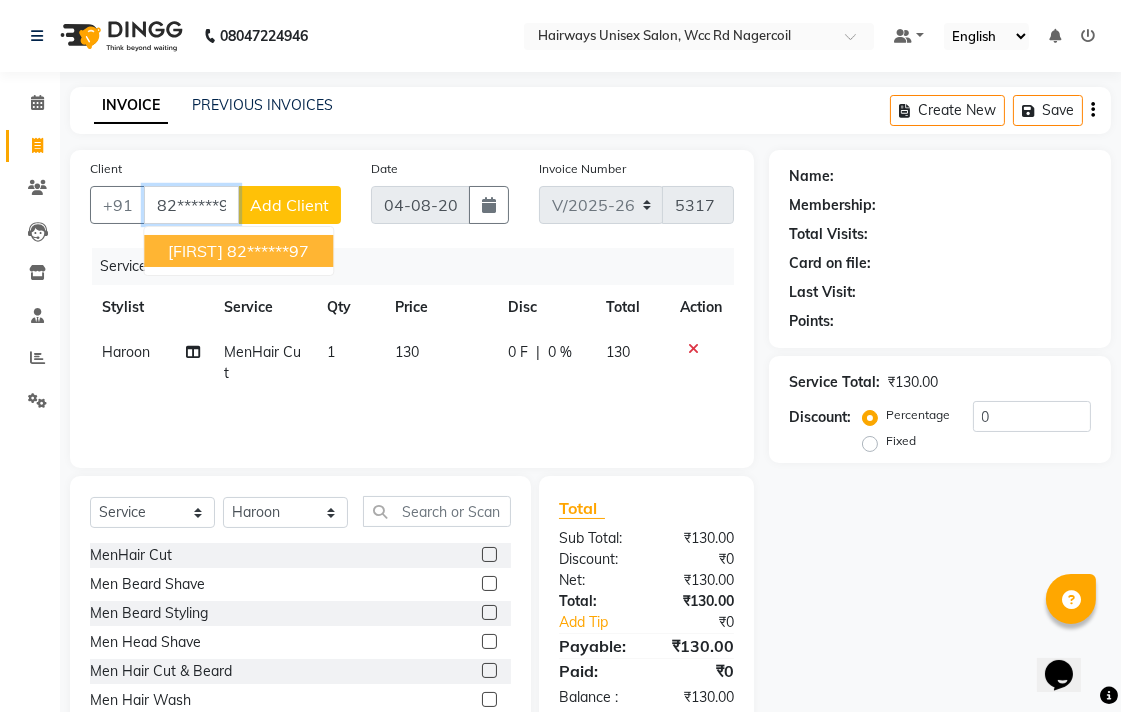 type on "82******97" 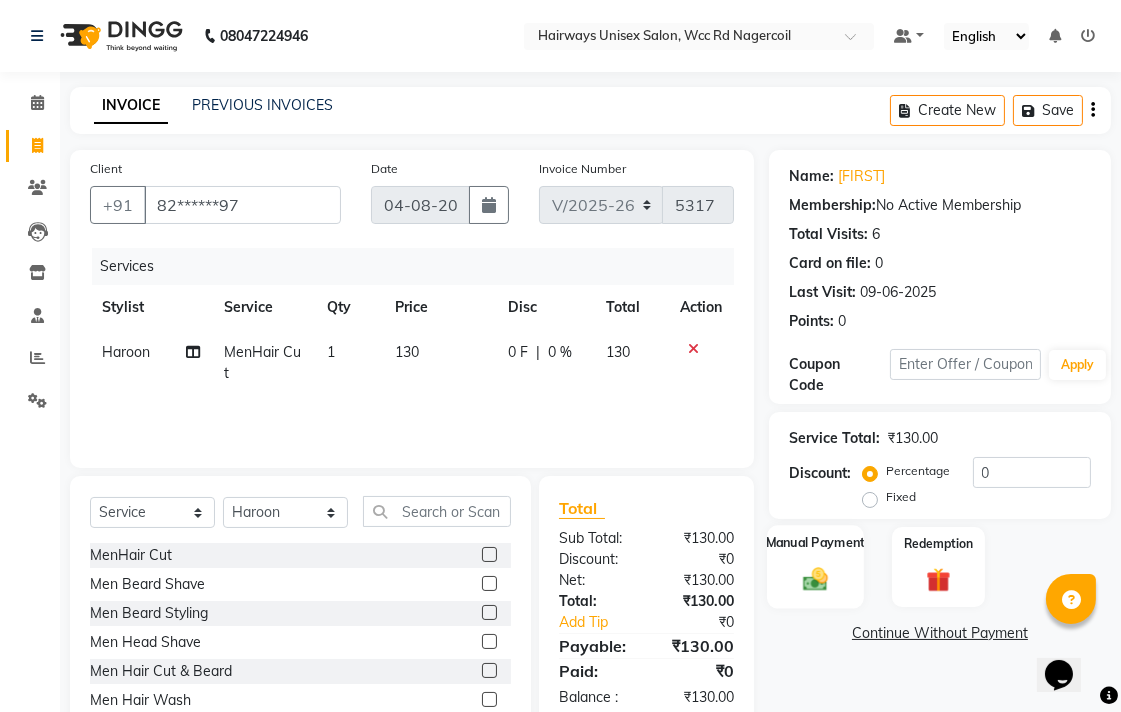click on "Manual Payment" 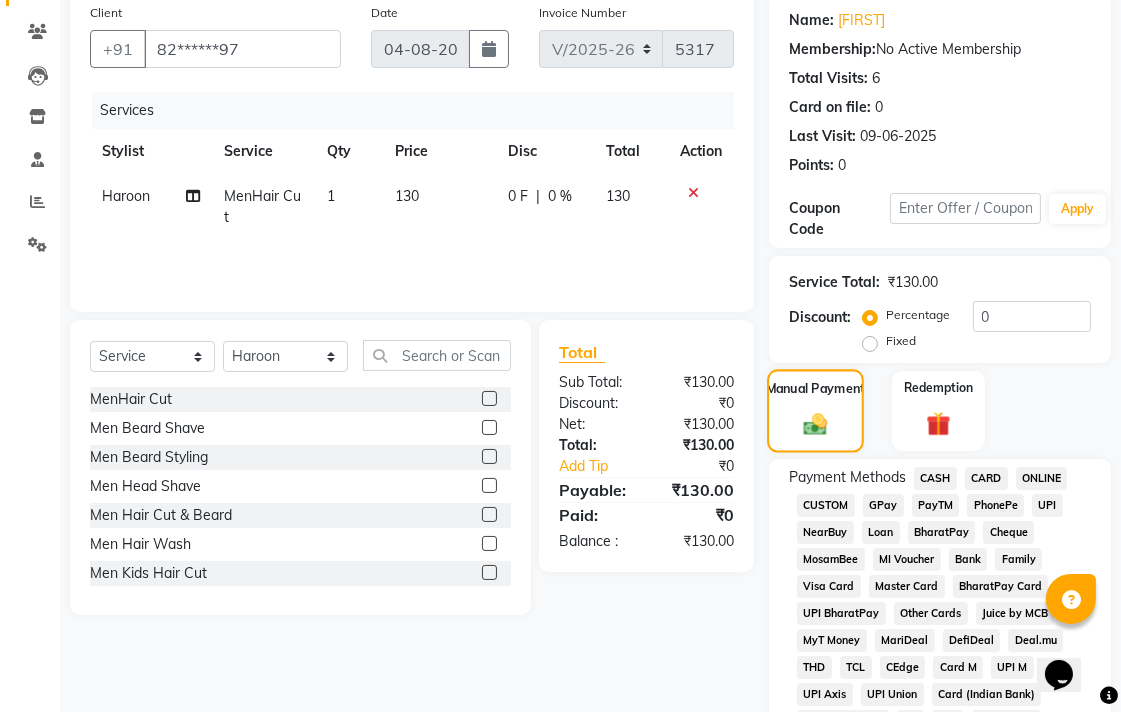 scroll, scrollTop: 333, scrollLeft: 0, axis: vertical 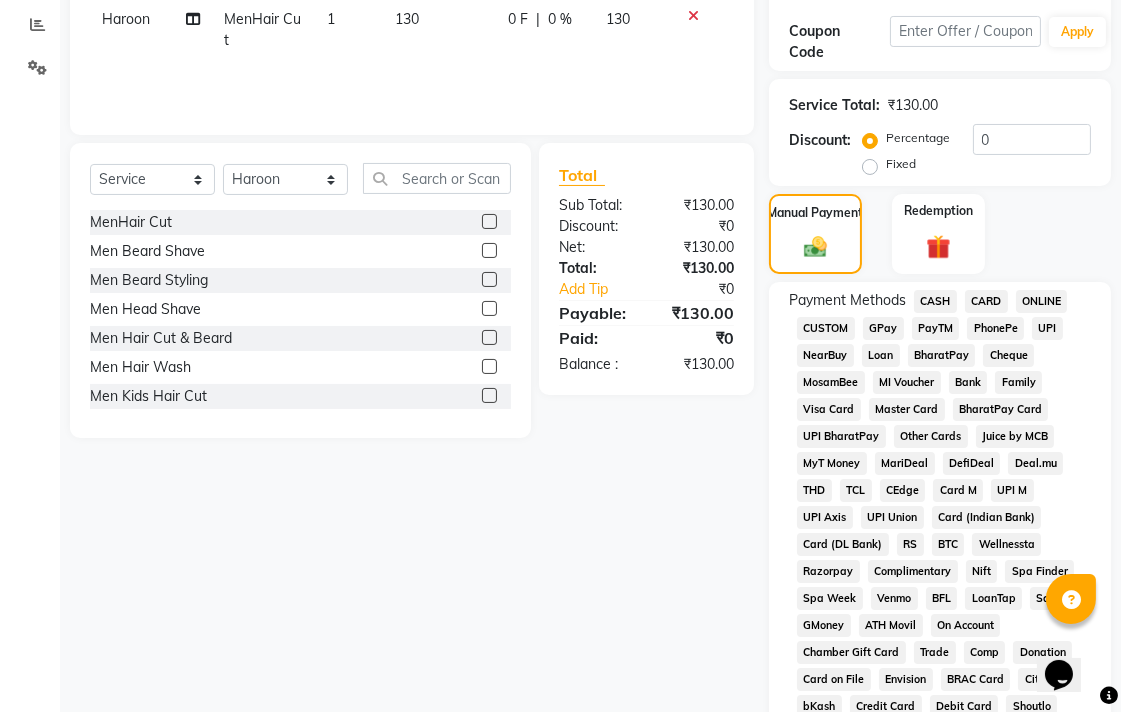 click on "UPI" 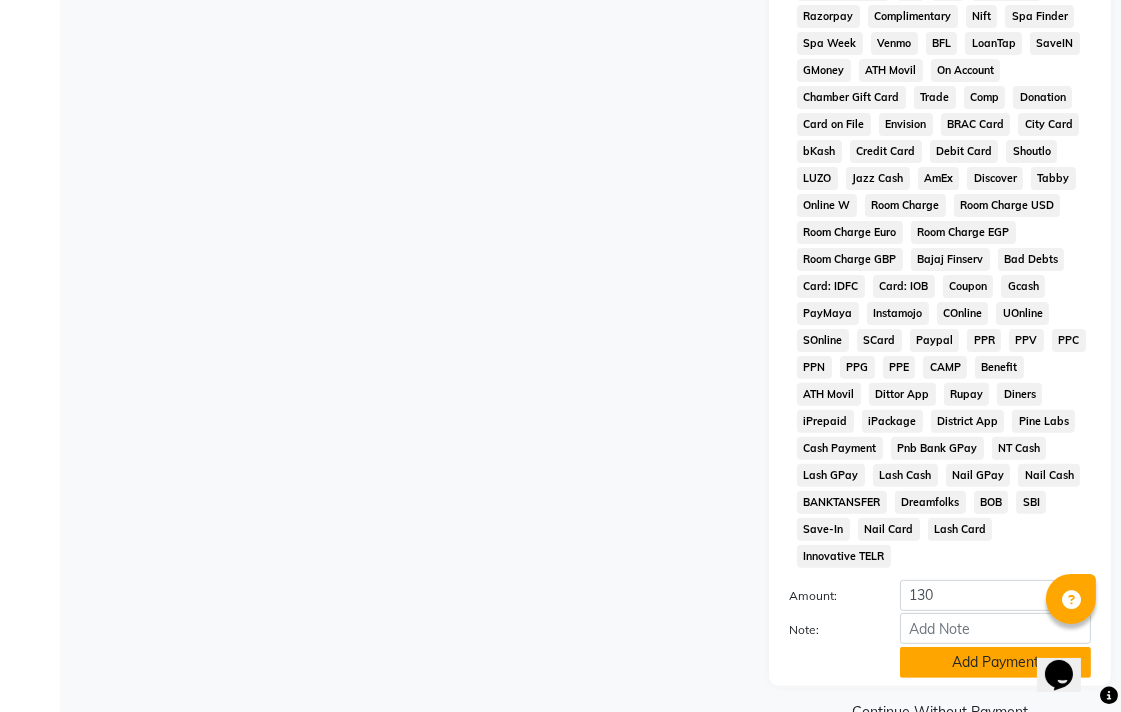 click on "Add Payment" 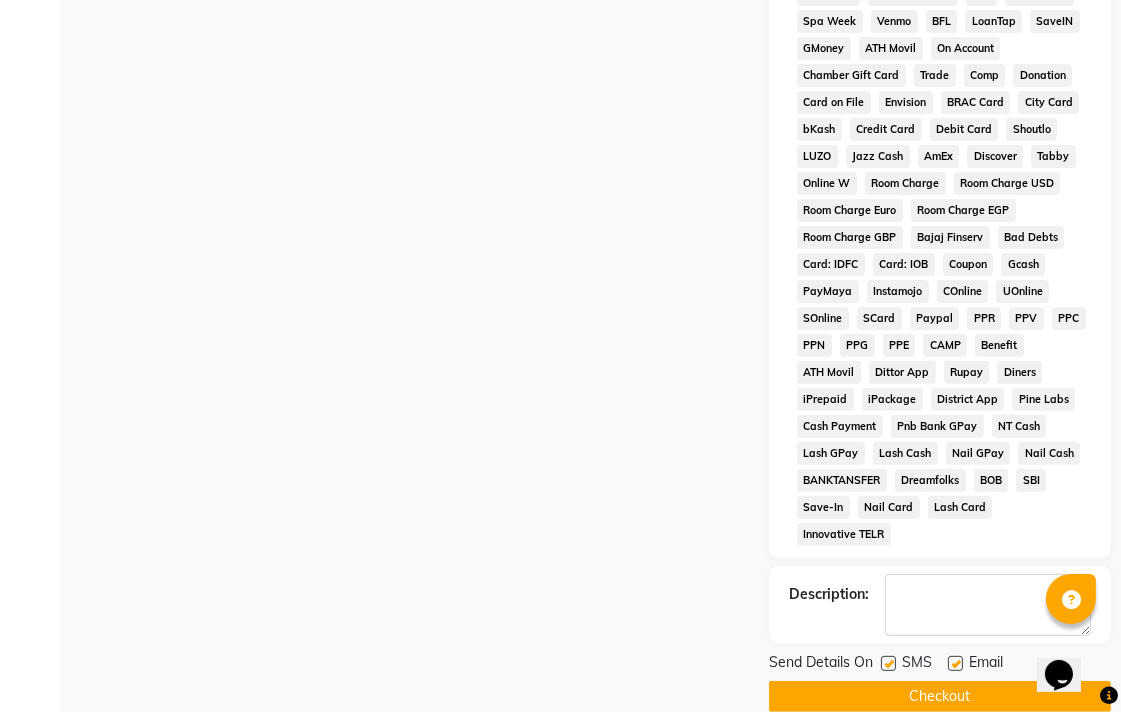 scroll, scrollTop: 921, scrollLeft: 0, axis: vertical 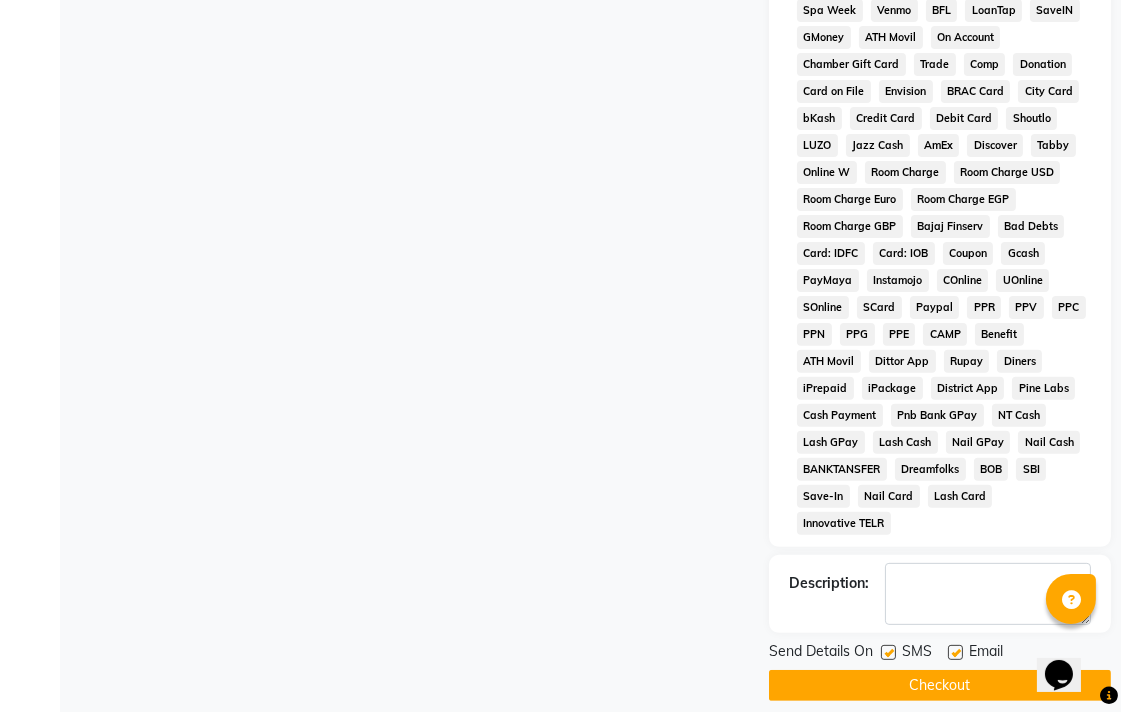 click 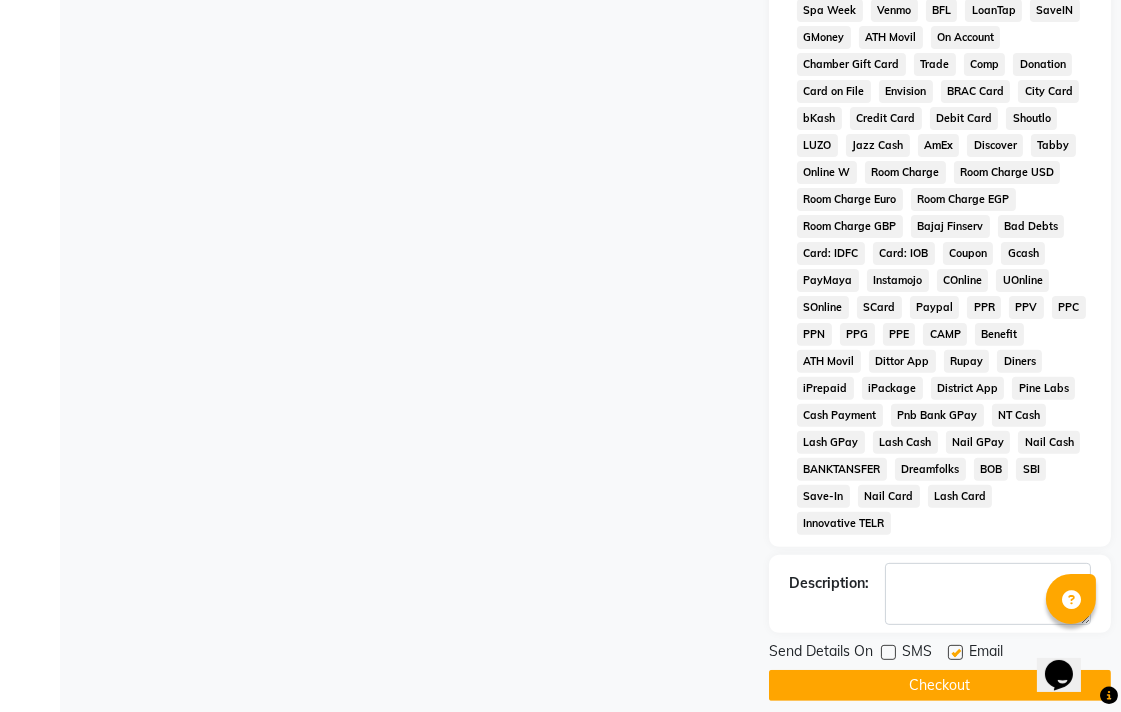 click 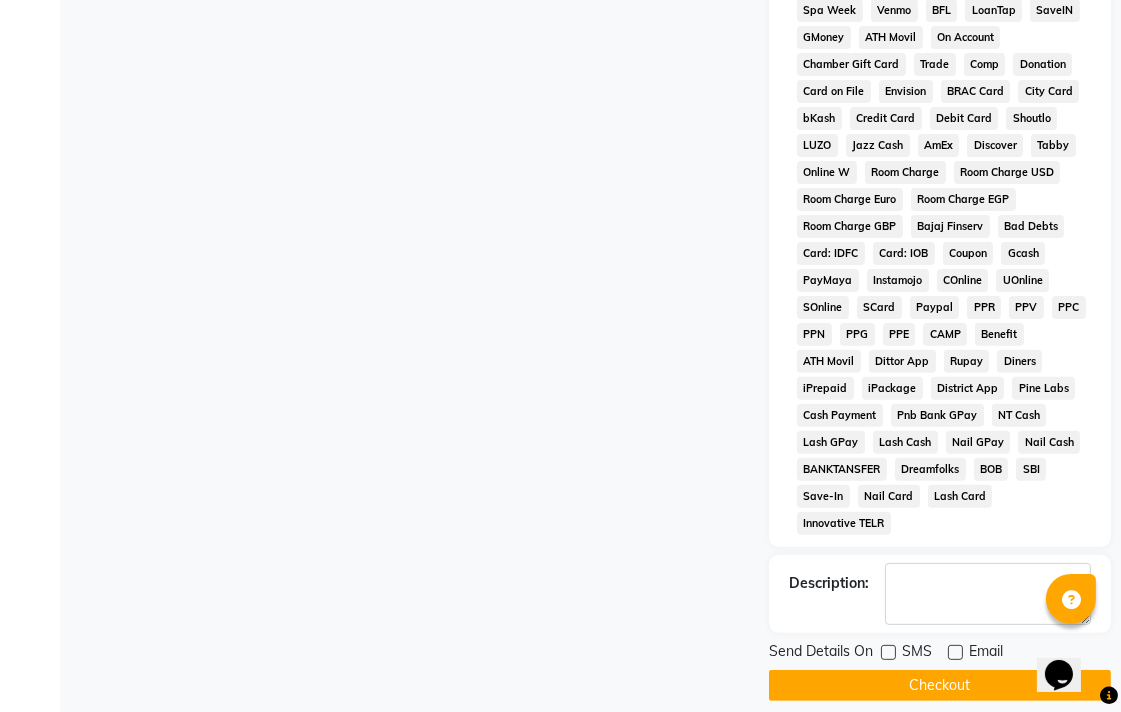 click on "INVOICE PREVIOUS INVOICES Create New   Save  Client +[COUNTRY_CODE] [PHONE] Date 04-08-2025 Invoice Number V/2025 V/2025-26 5317 Services Stylist Service Qty Price Disc Total Action [FIRST] MenHair Cut 1 130 0 F | 0 % 130 Select  Service  Product  Membership  Package Voucher Prepaid Gift Card  Select Stylist Admin [FIRST] [FIRST] [FIRST] [FIRST] [FIRST] [FIRST] [FIRST] [FIRST]  MenHair Cut  Men Beard Shave  Men Beard Styling  Men Head Shave  Men Hair Cut & Beard  Men Hair Wash  Men Kids Hair Cut  Men Threading  face scurb  Men Straighterning, Smoothening - Front  Men Straightening, Smoothening - Half  Men Straightening, Smoothening - Full  Men Grown  smoothening- straightening  Men Dandruff Treatment - Da0ndruff Treatment (short hair)  Men Dandruff Treatment - Dandruff Treatment (Medium hair)  Men Dandruff Treatment - Dandruff Treatment (Long hair)  Men Dandruff scrub  Men Relaxing Head Massage - Cocnut Oil  Men Relaxing Head Massage - Navaratna Oil  Men Relaxing Head Massage - Cold Oil   Men Hair Colour - Mustache" 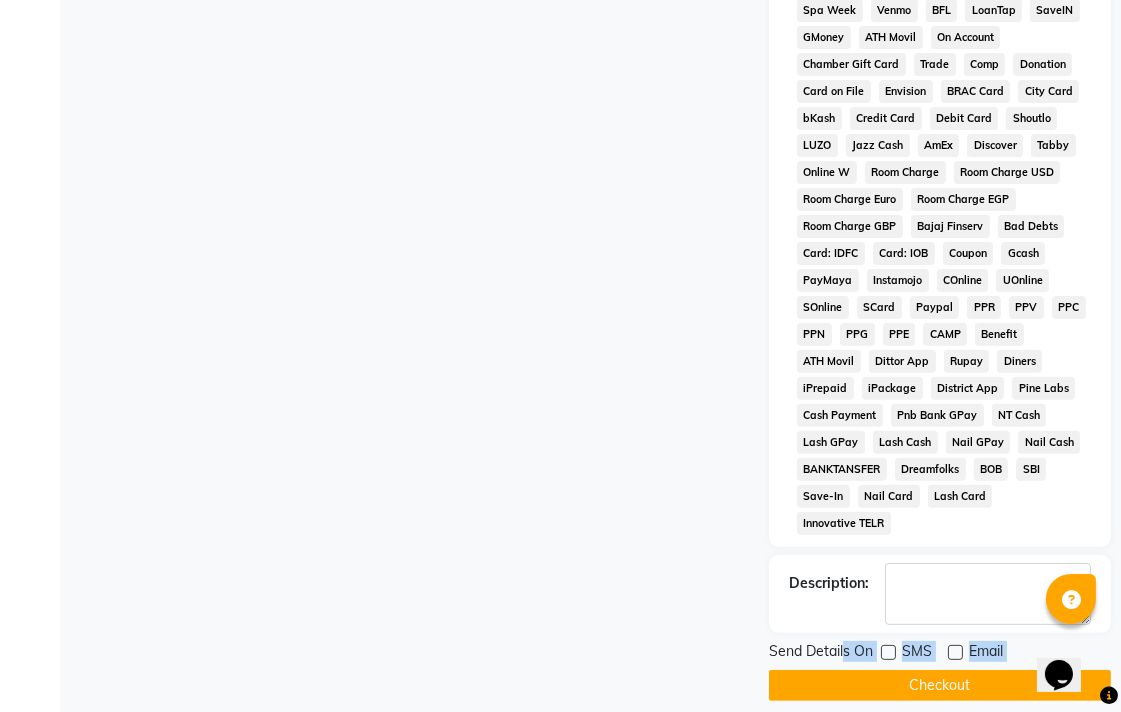 click on "Send Details On SMS Email  Checkout" 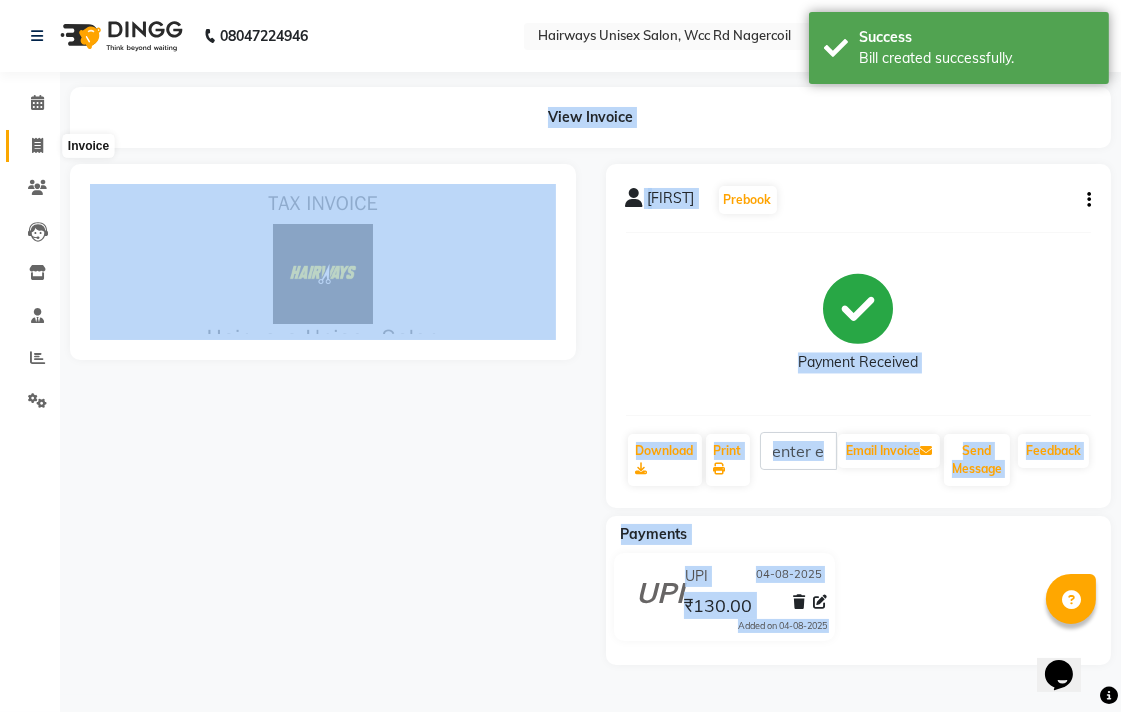 scroll, scrollTop: 0, scrollLeft: 0, axis: both 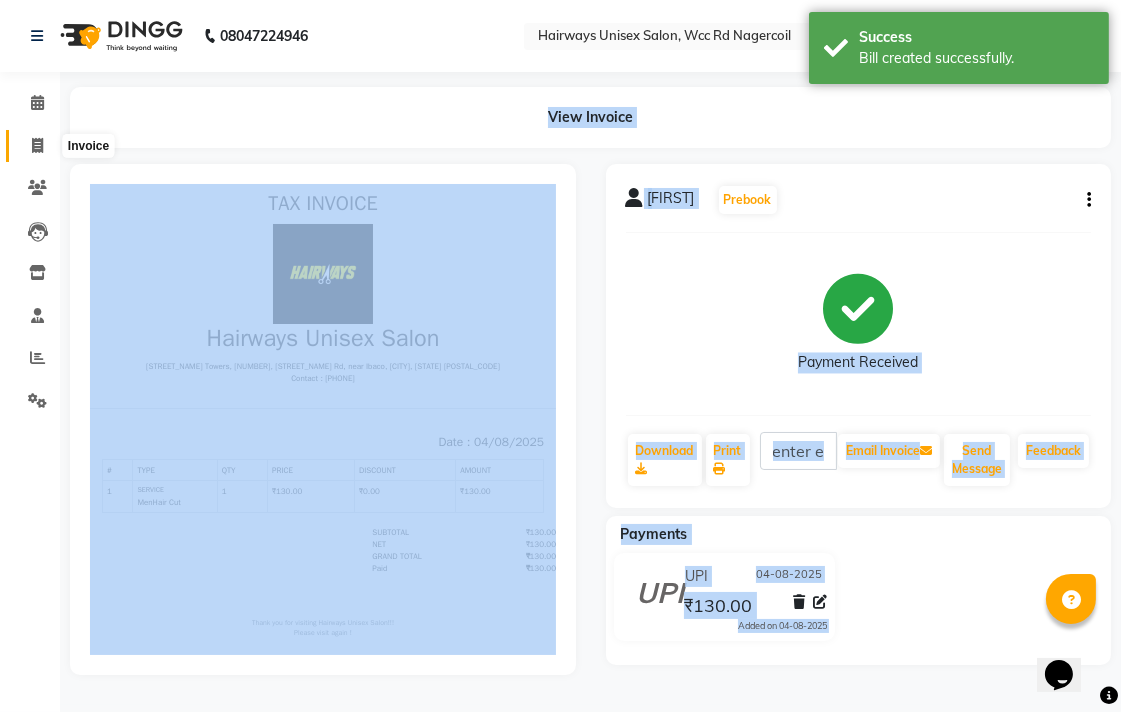 click 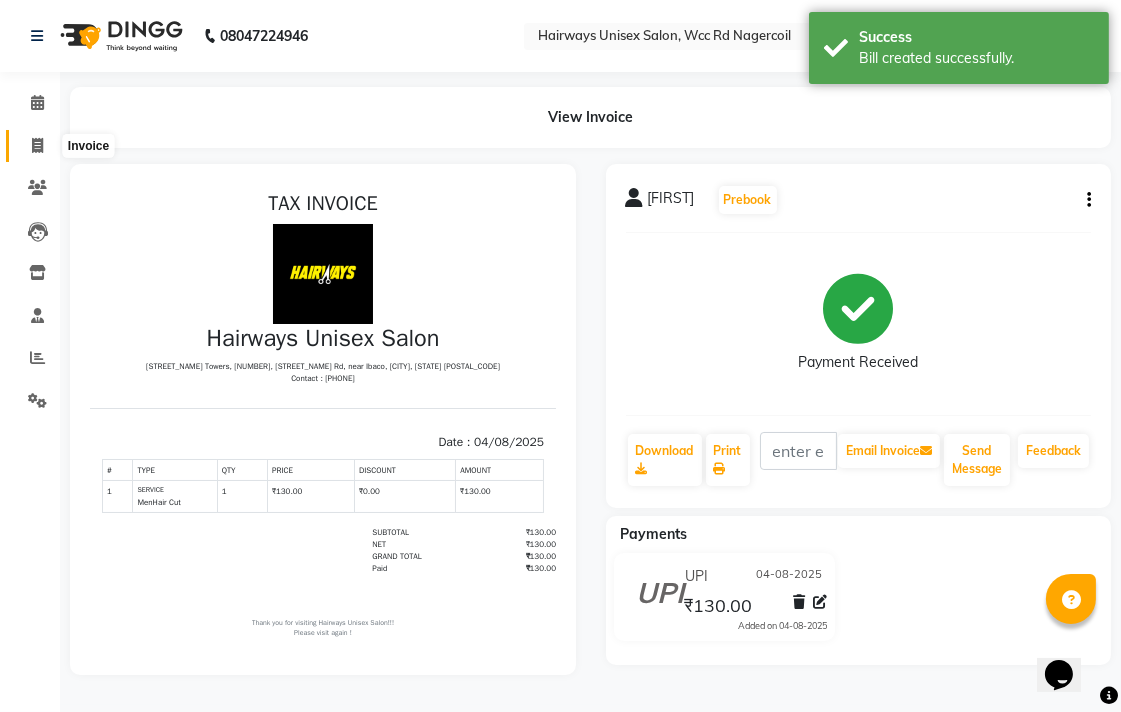 select on "6523" 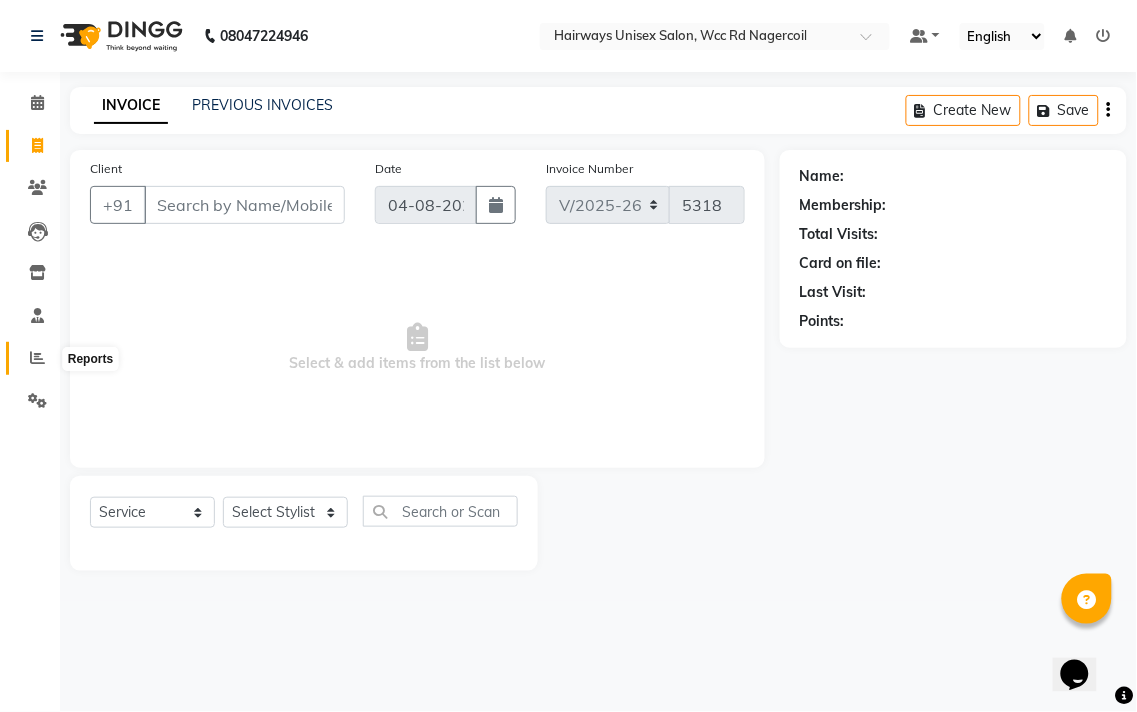 click 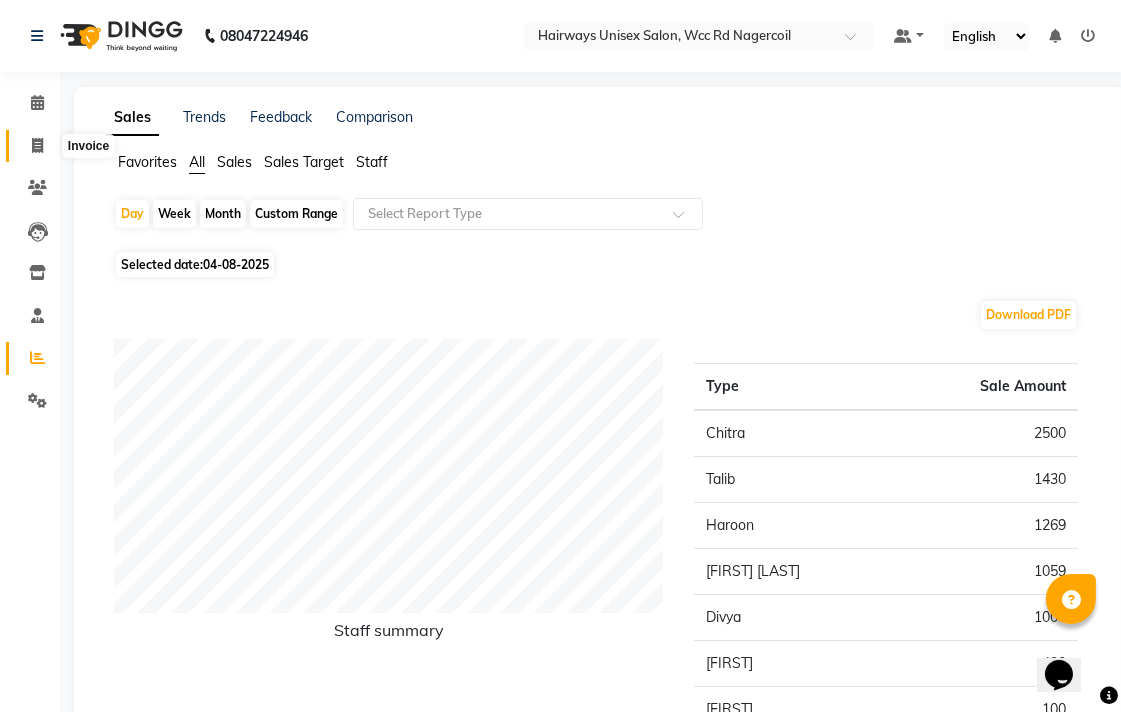click 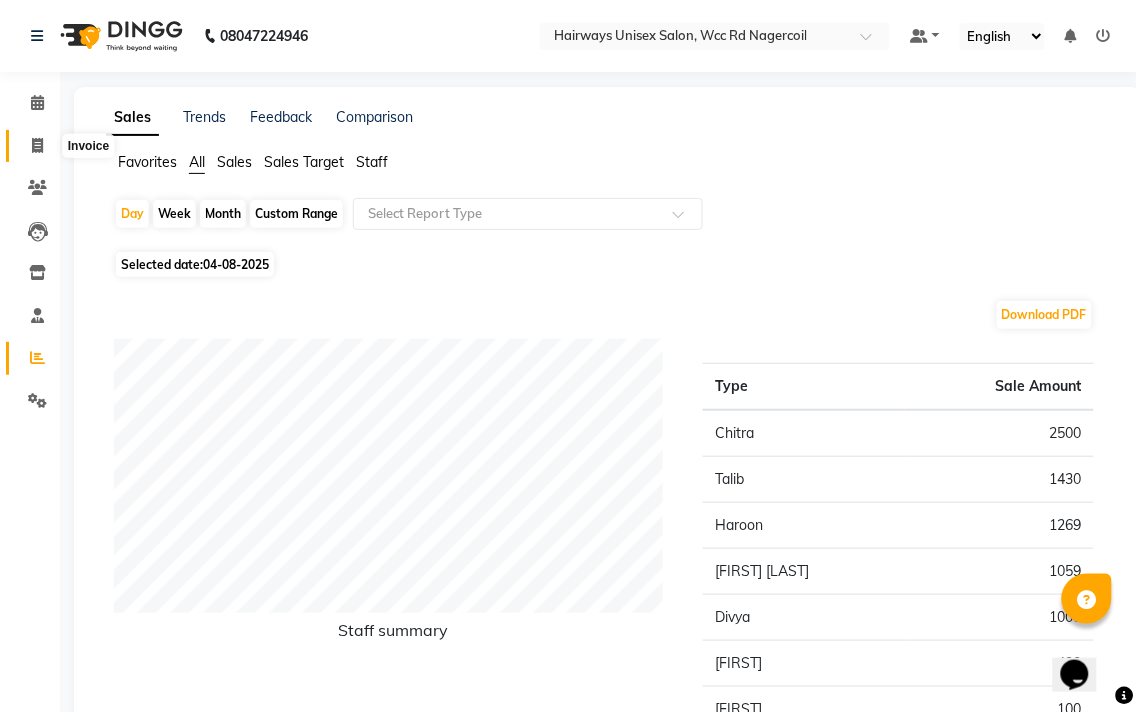 select on "service" 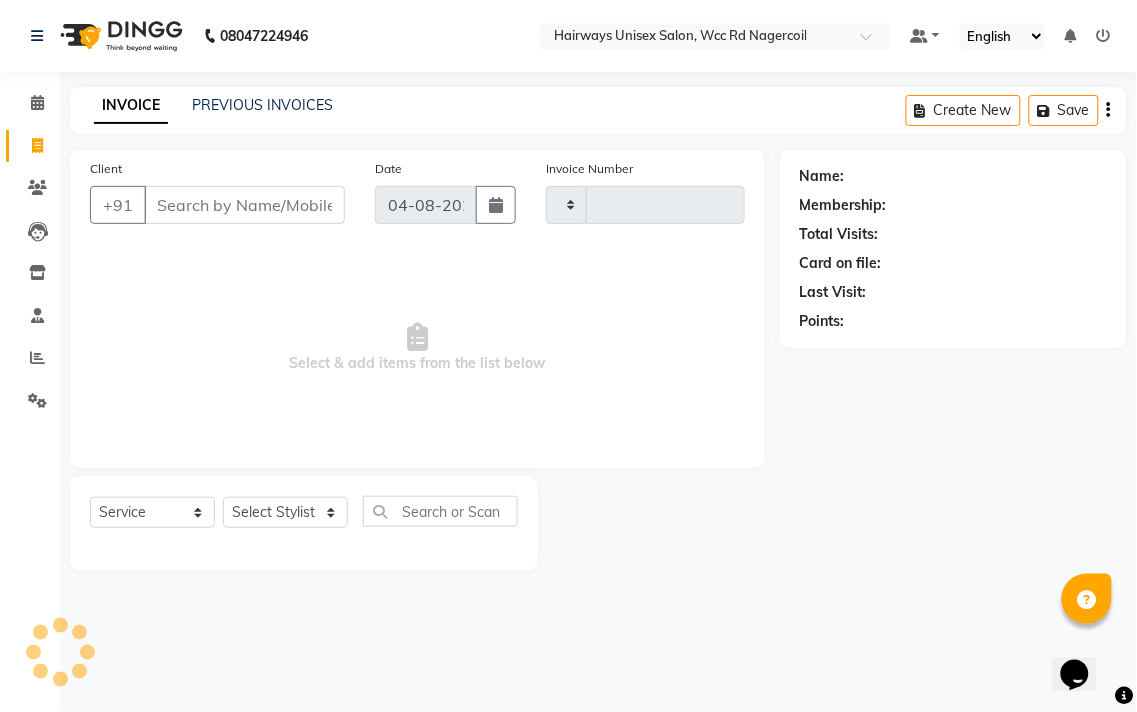 type on "5318" 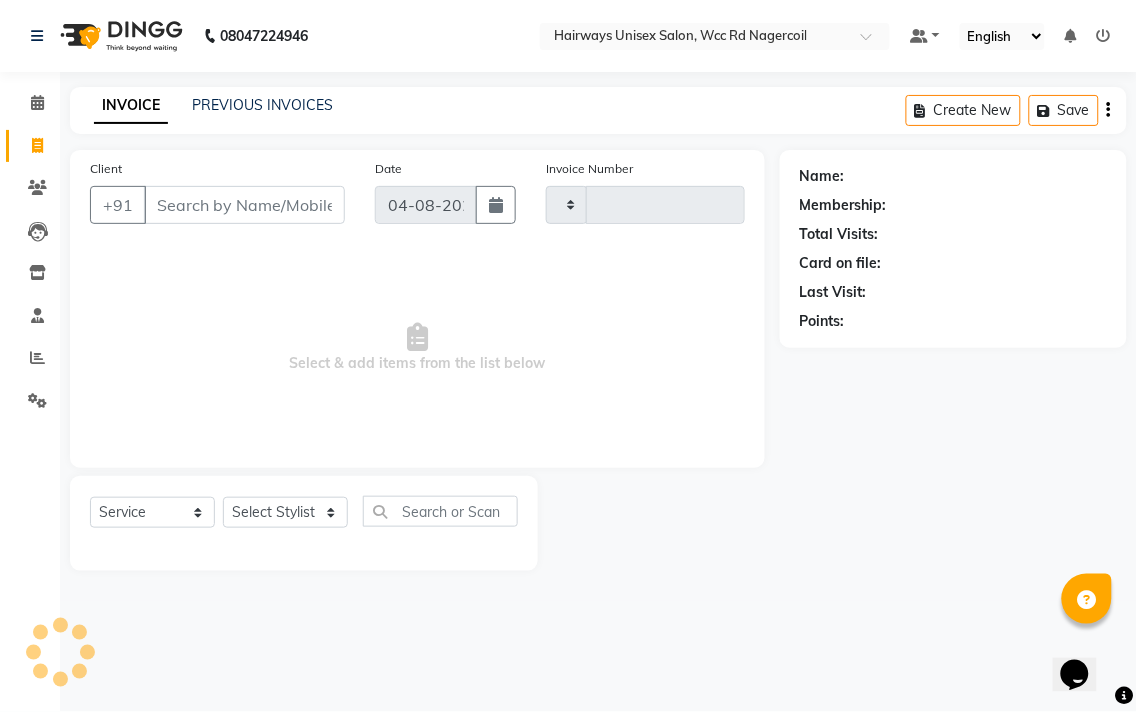 select on "6523" 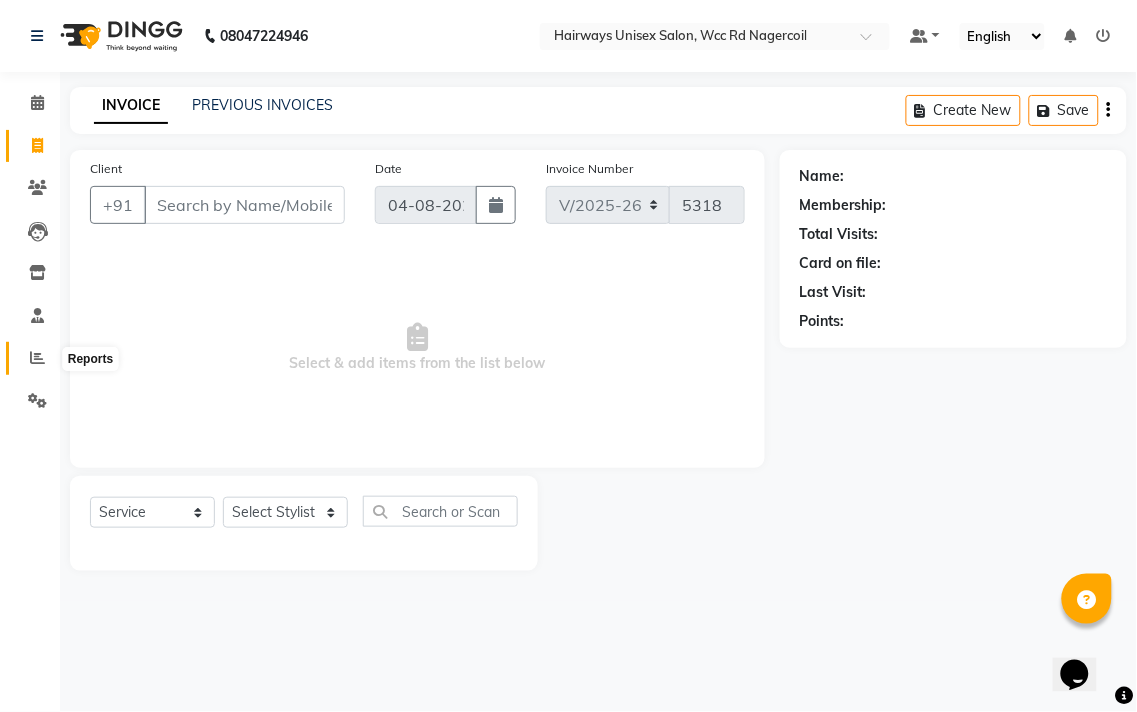 click 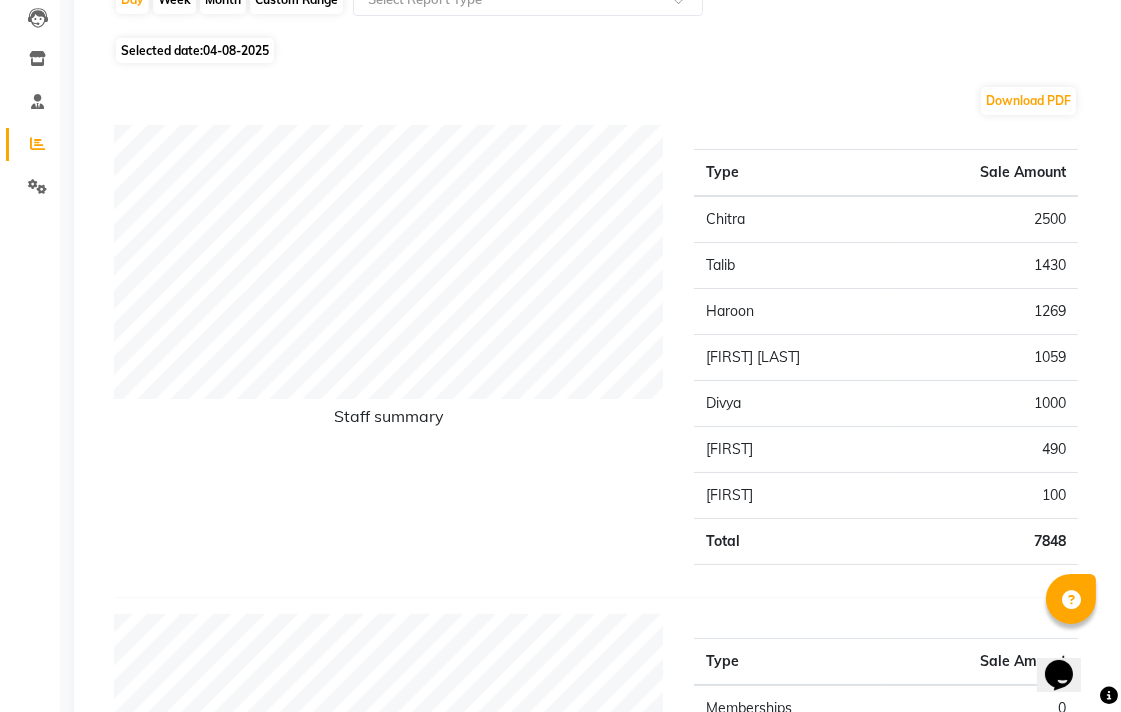 scroll, scrollTop: 0, scrollLeft: 0, axis: both 